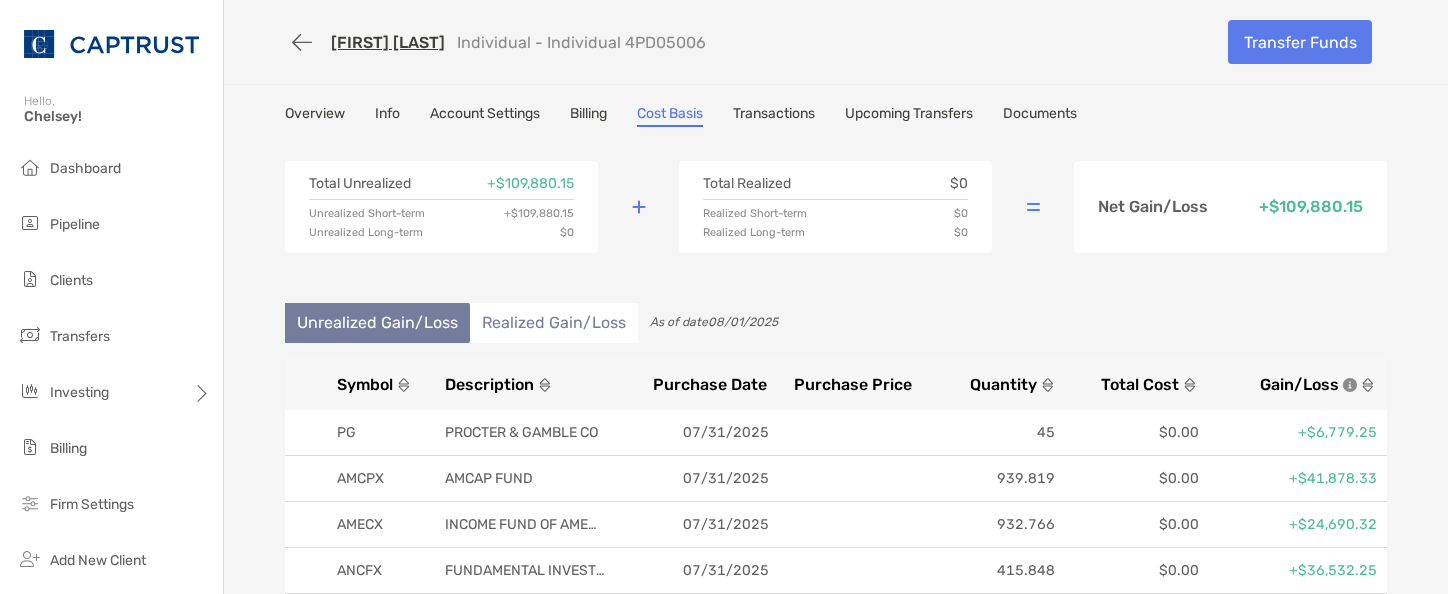 scroll, scrollTop: 0, scrollLeft: 0, axis: both 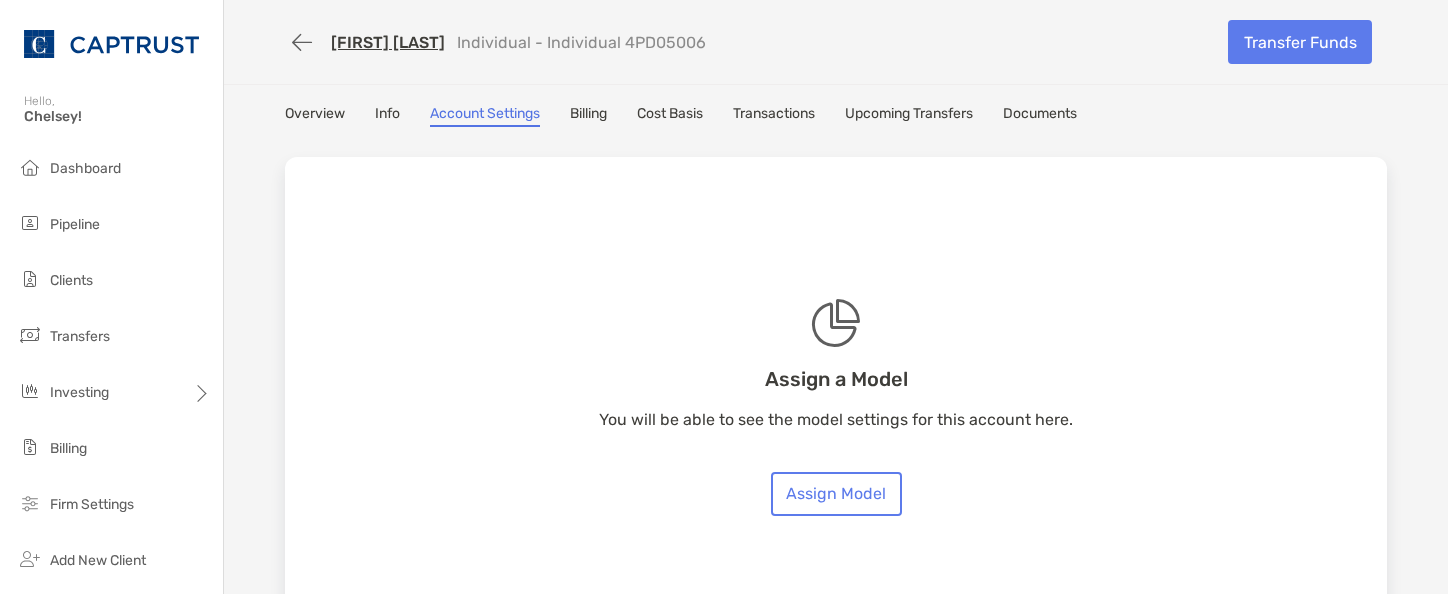 click on "Overview" at bounding box center (315, 116) 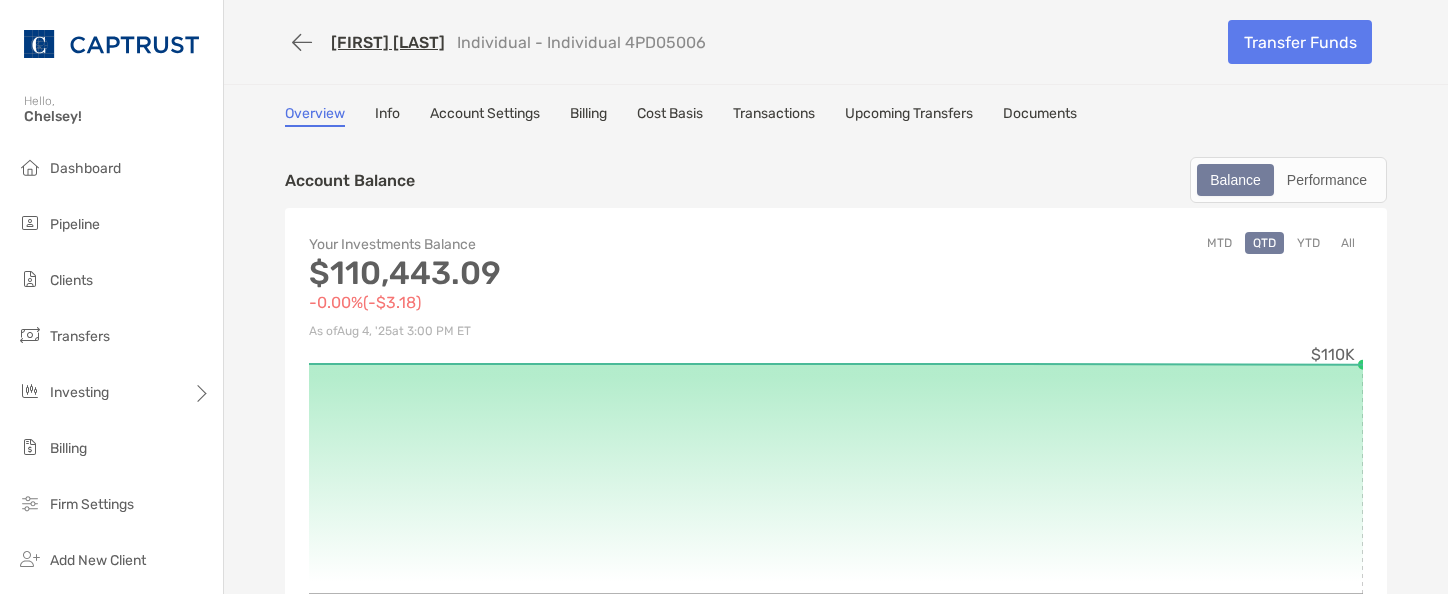drag, startPoint x: 265, startPoint y: 415, endPoint x: 331, endPoint y: 438, distance: 69.89278 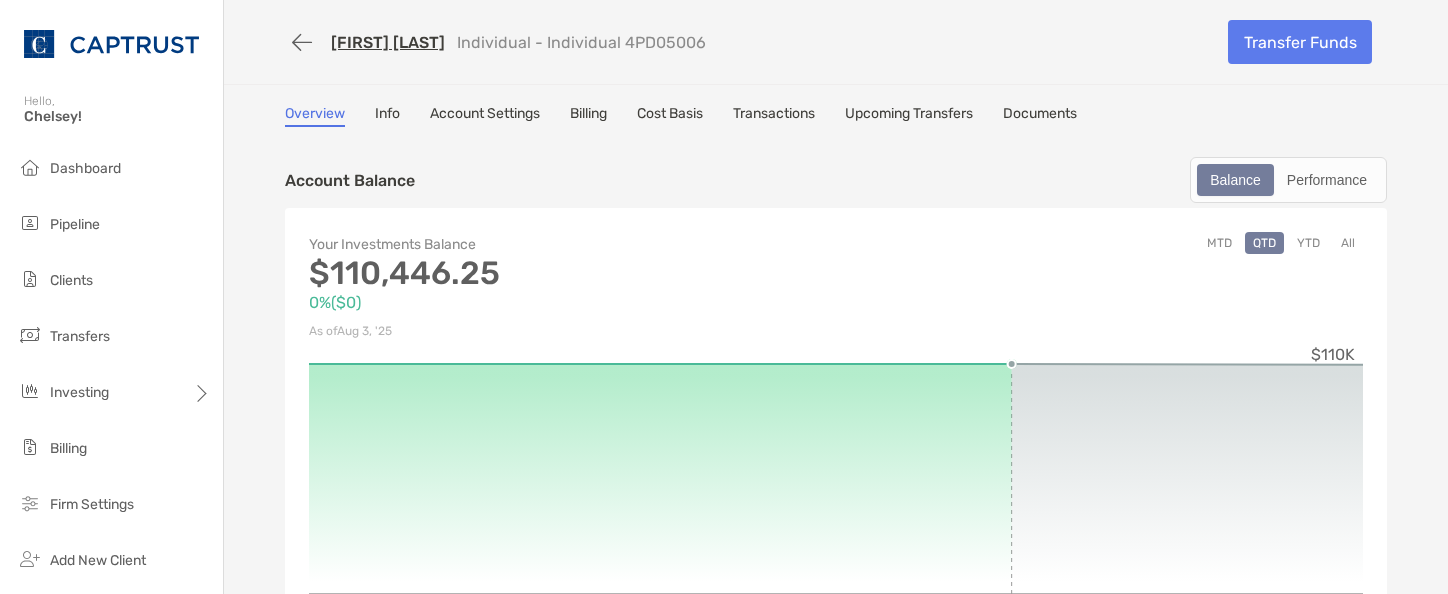 scroll, scrollTop: 100, scrollLeft: 0, axis: vertical 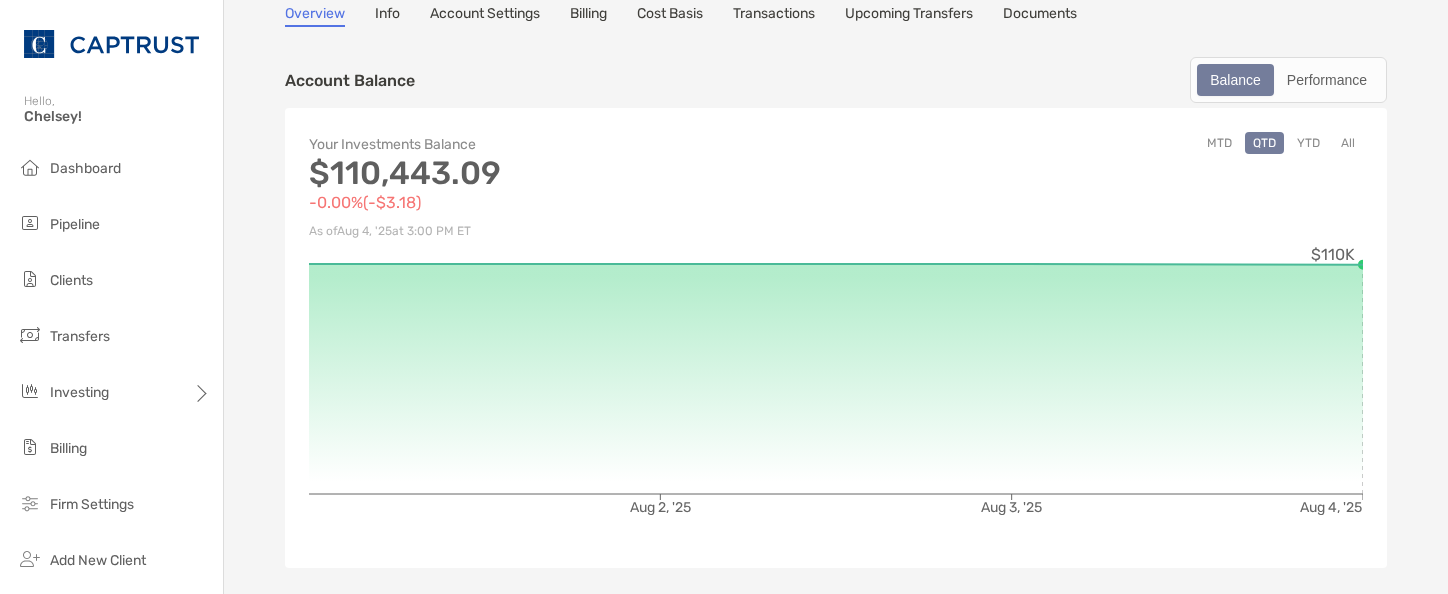 drag, startPoint x: 969, startPoint y: 64, endPoint x: 969, endPoint y: 104, distance: 40 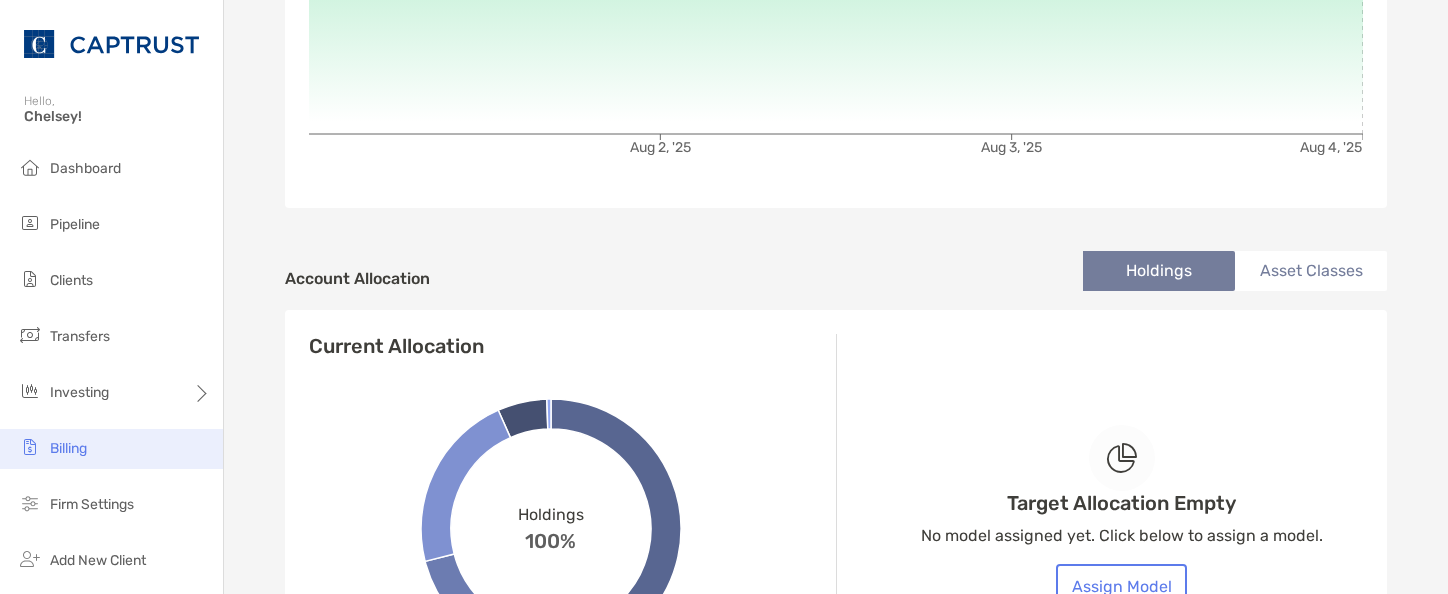 scroll, scrollTop: 500, scrollLeft: 0, axis: vertical 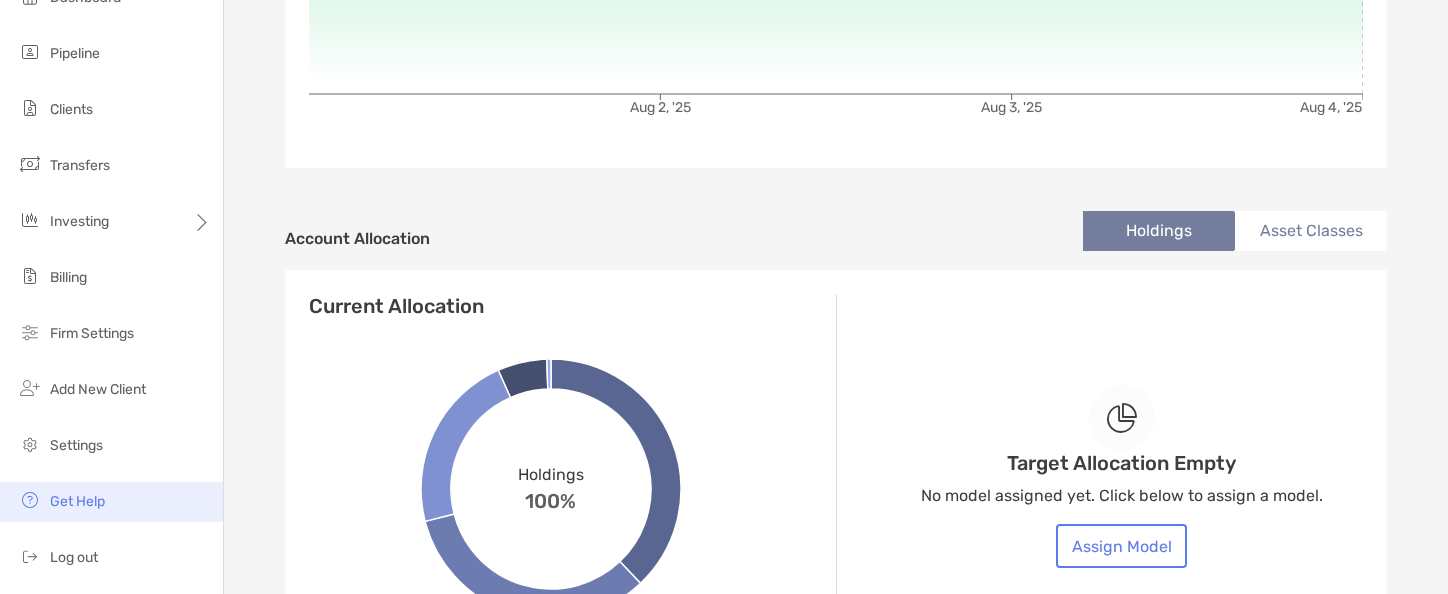 click on "Get Help" at bounding box center (111, 502) 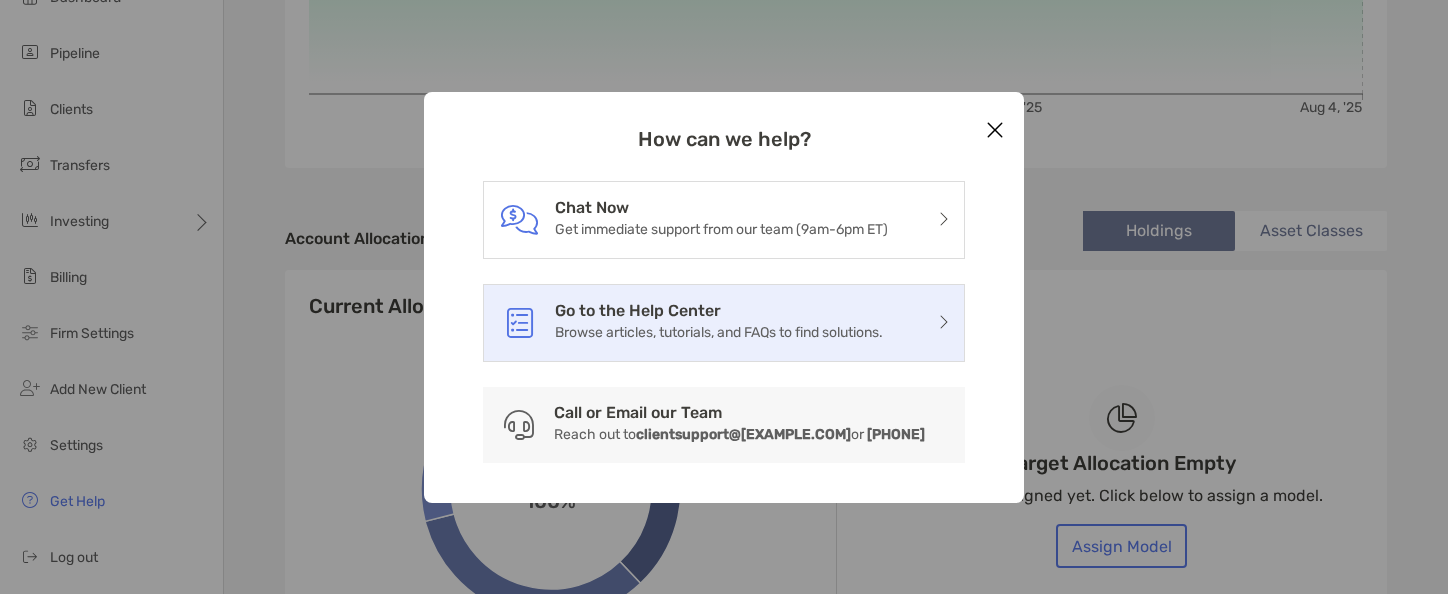 click on "Browse articles, tutorials, and FAQs to find solutions." at bounding box center (719, 332) 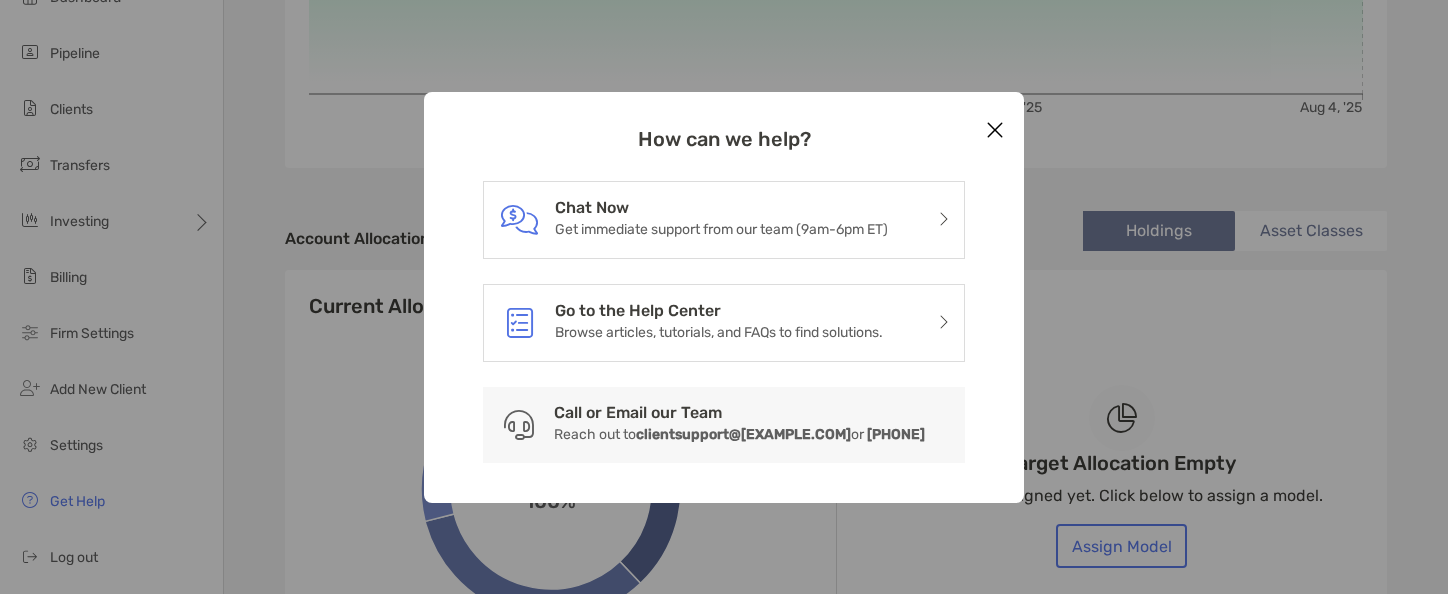 click at bounding box center (995, 130) 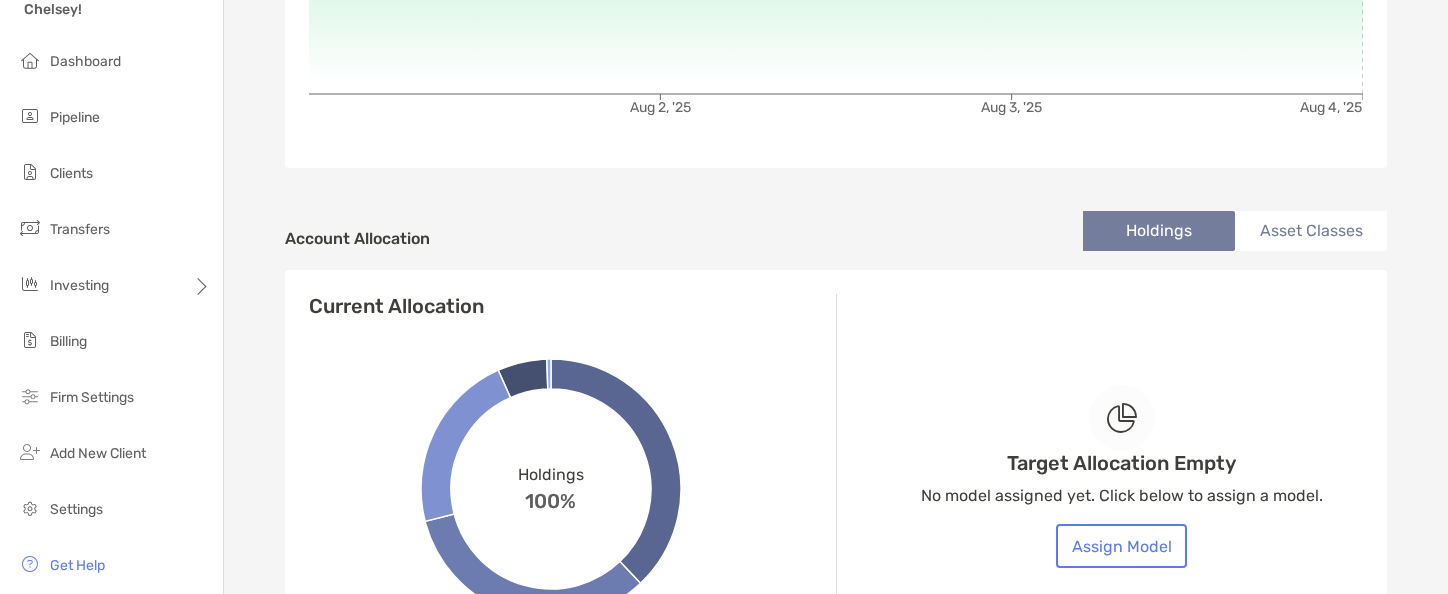 scroll, scrollTop: 0, scrollLeft: 0, axis: both 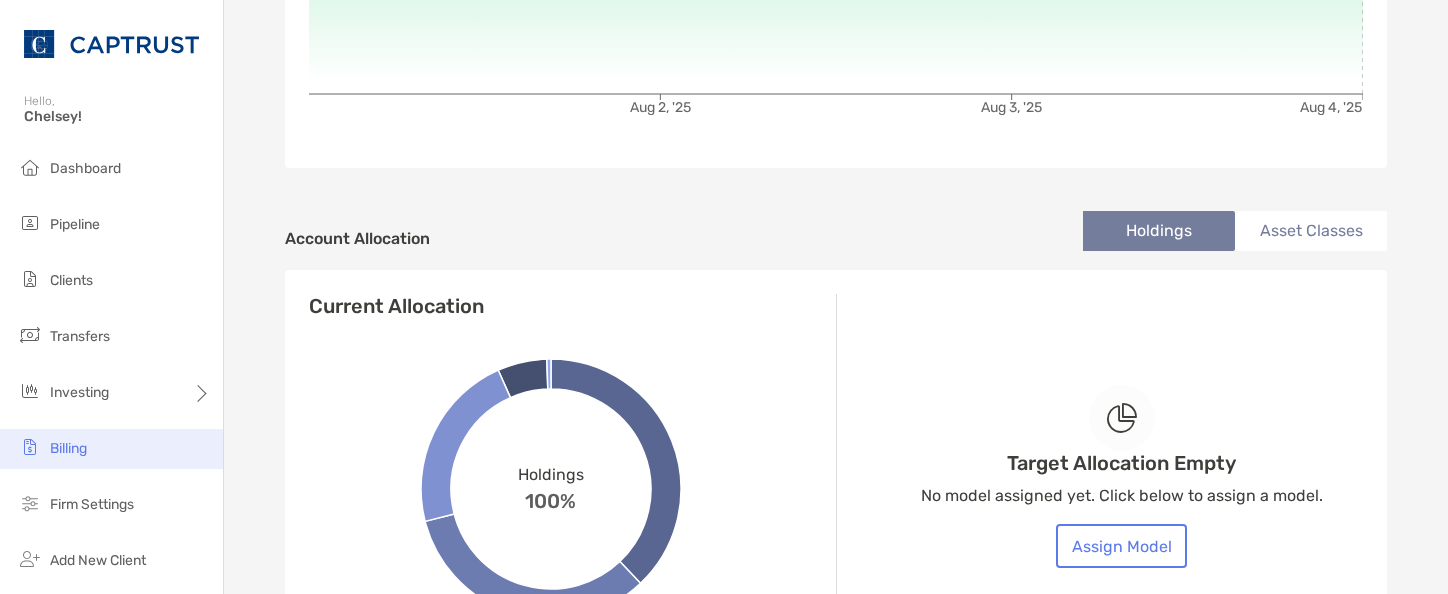 click on "Billing" at bounding box center [111, 449] 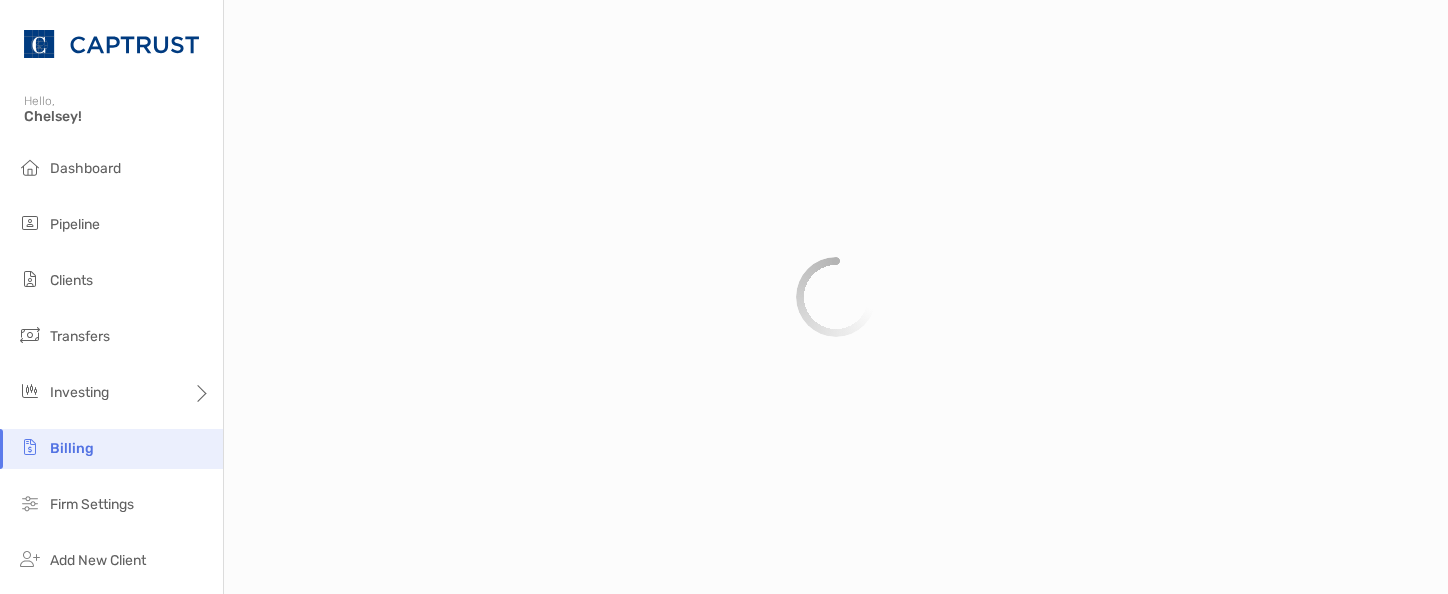 scroll, scrollTop: 0, scrollLeft: 0, axis: both 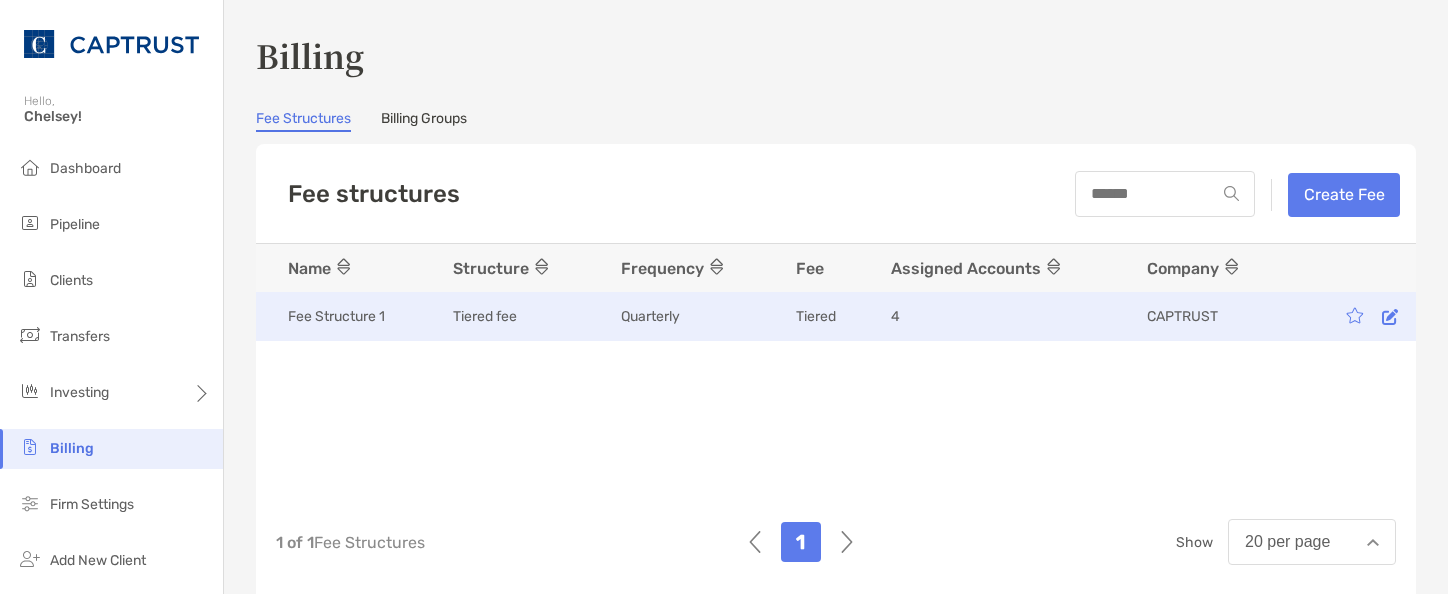 click on "4" at bounding box center [999, 316] 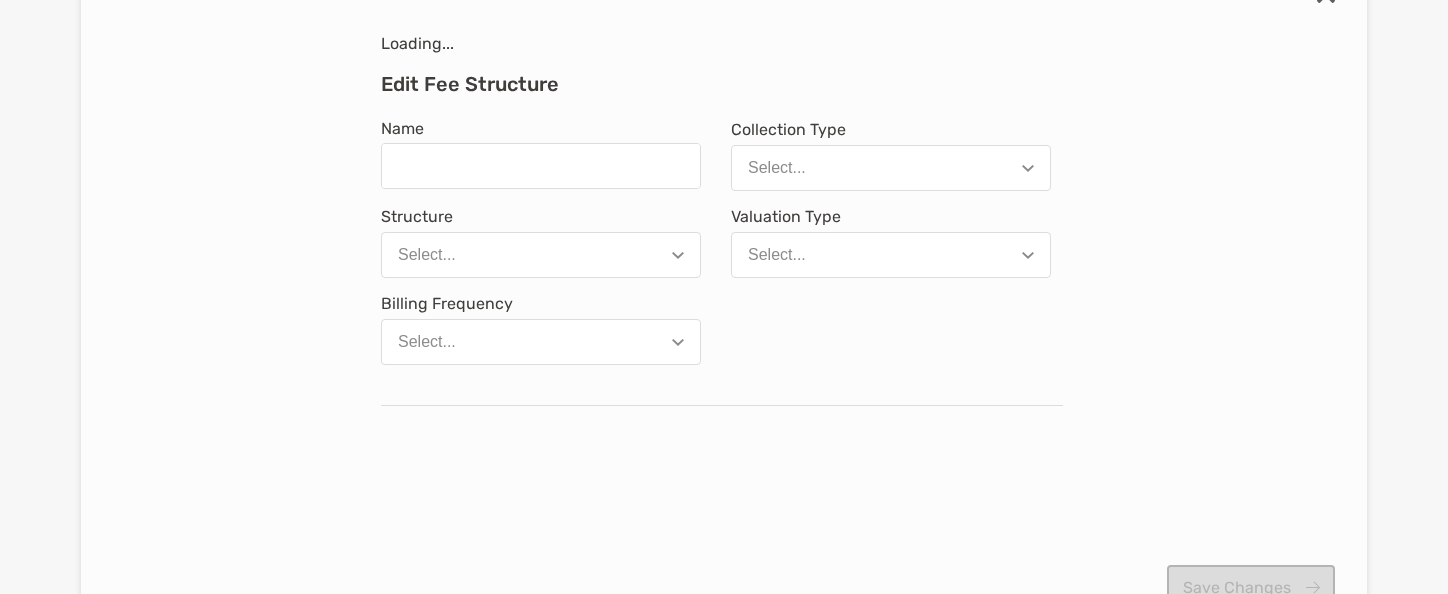 type on "**********" 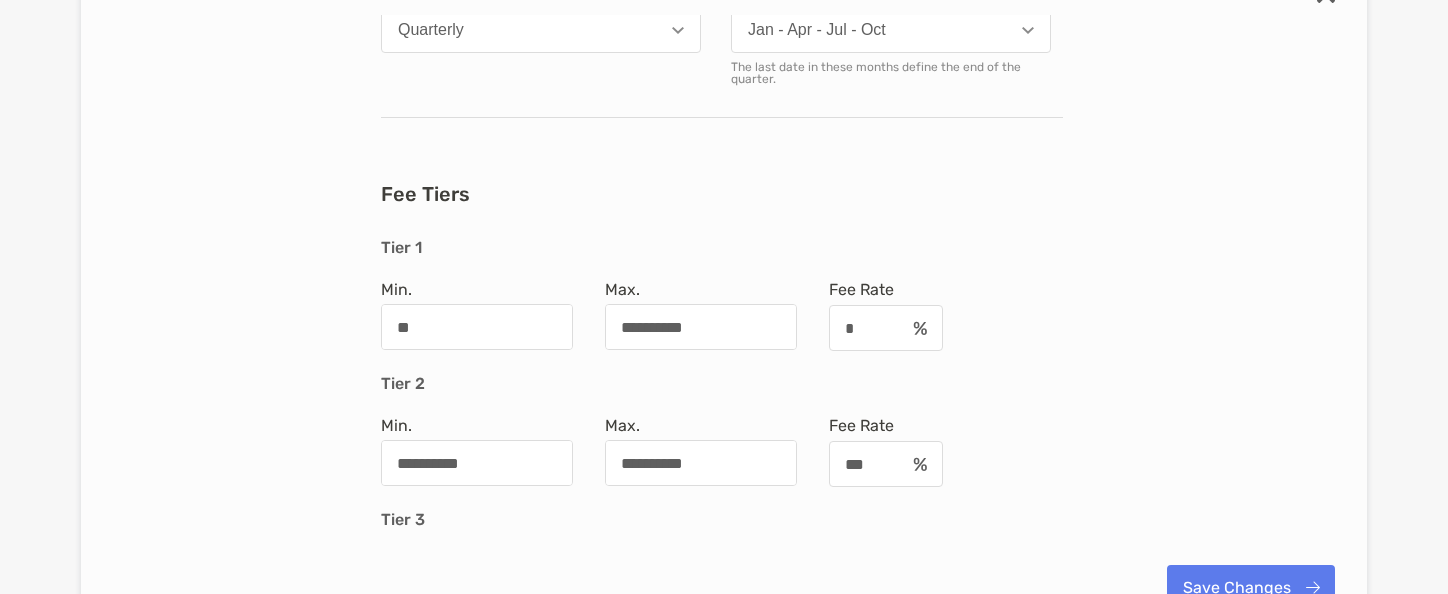 scroll, scrollTop: 426, scrollLeft: 0, axis: vertical 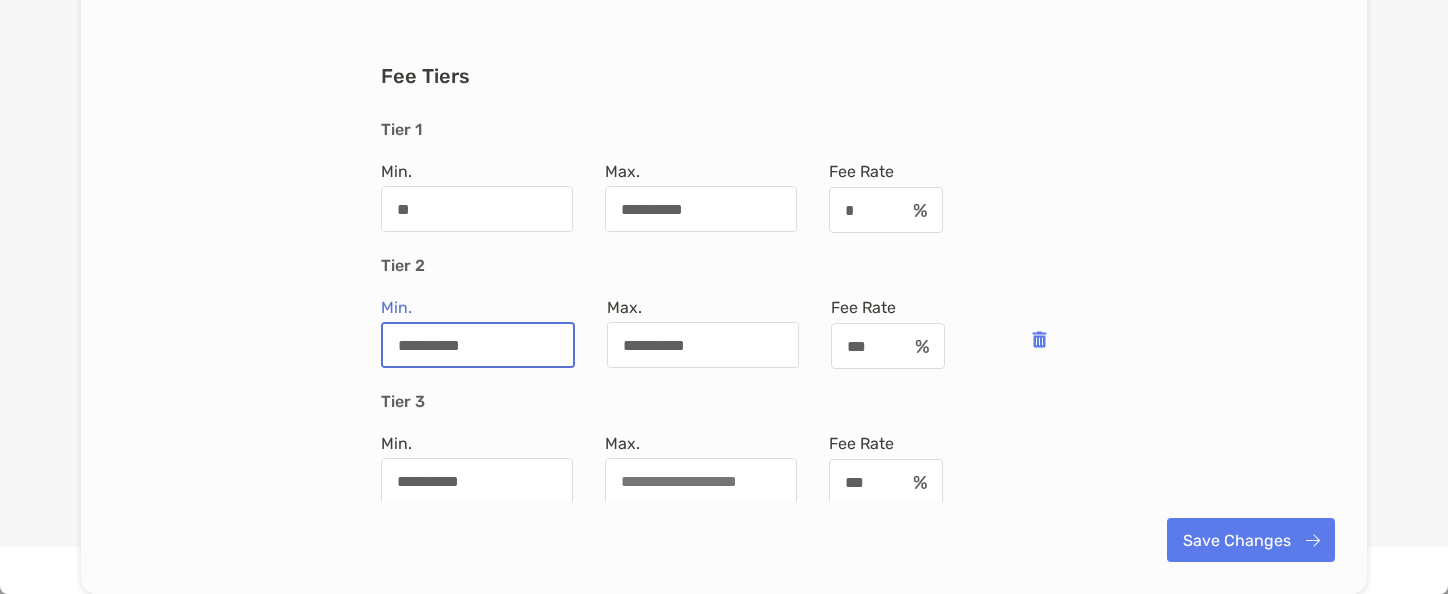 drag, startPoint x: 397, startPoint y: 353, endPoint x: 397, endPoint y: 339, distance: 14 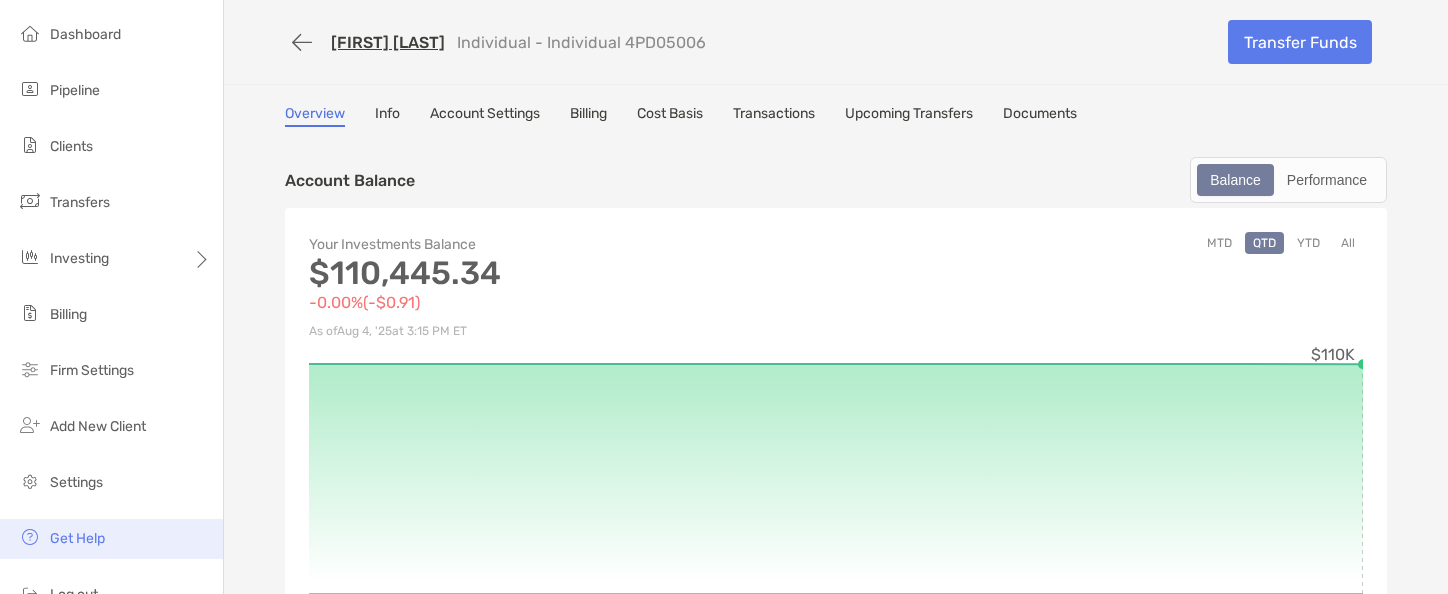 scroll, scrollTop: 171, scrollLeft: 0, axis: vertical 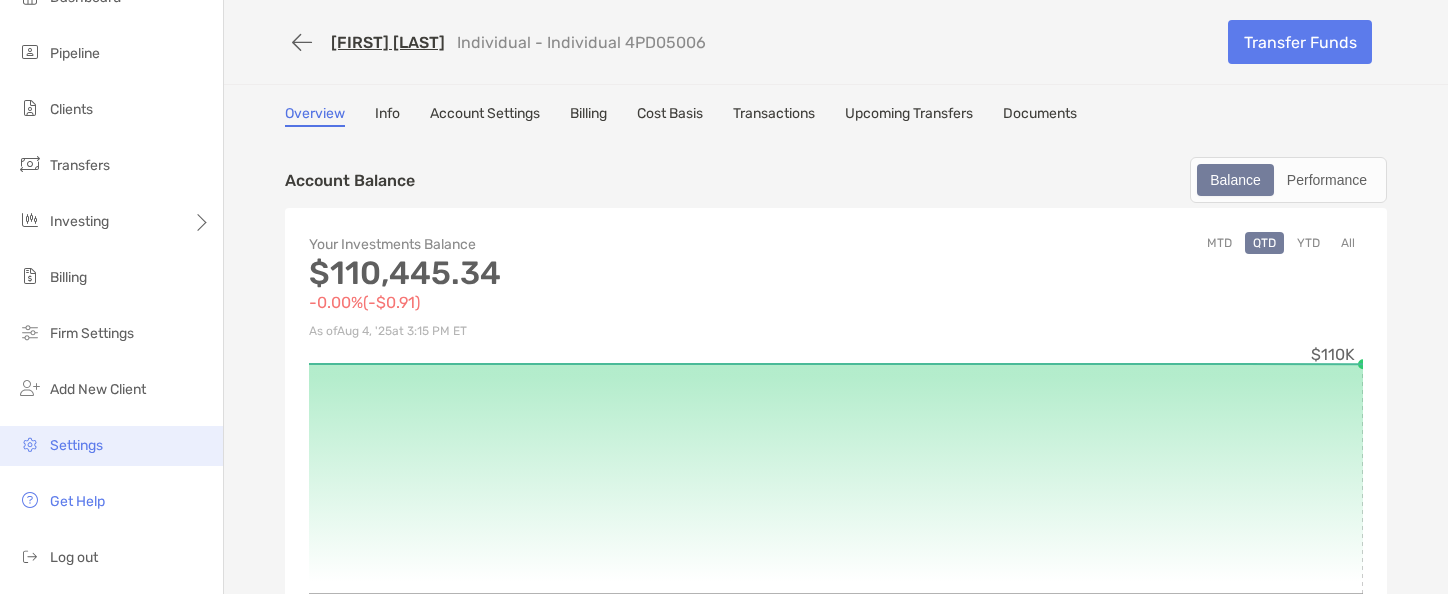 click on "Settings" at bounding box center (76, 445) 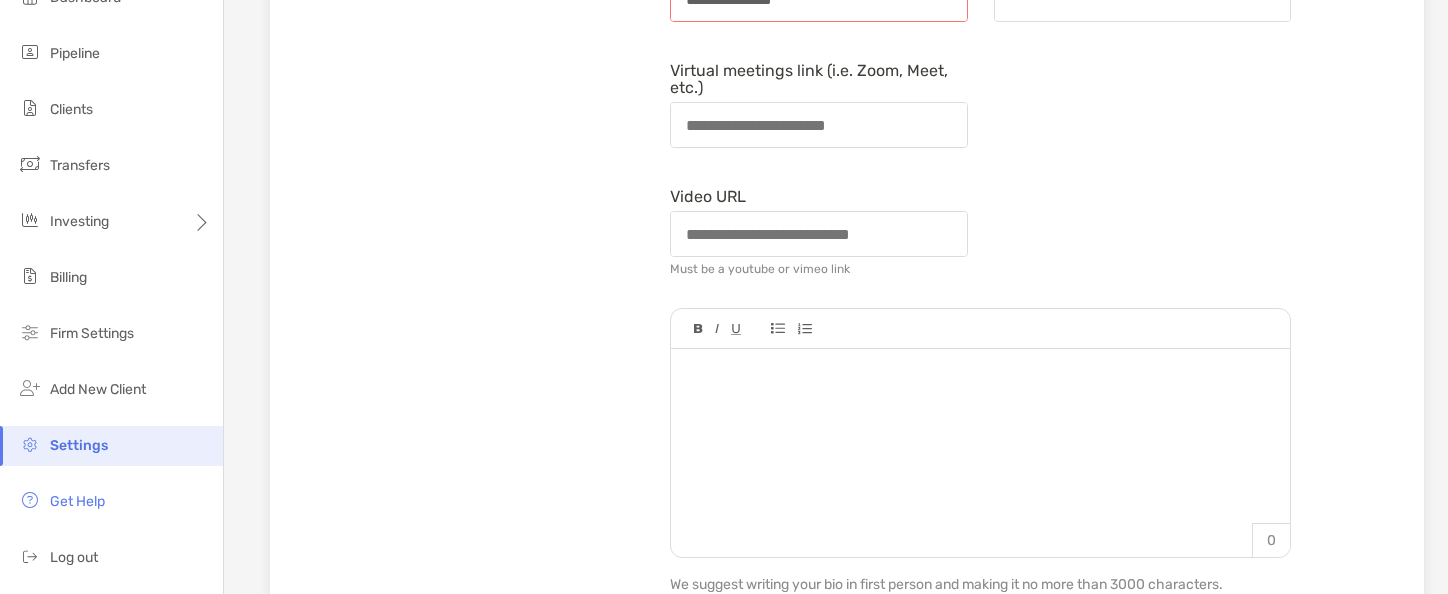scroll, scrollTop: 622, scrollLeft: 0, axis: vertical 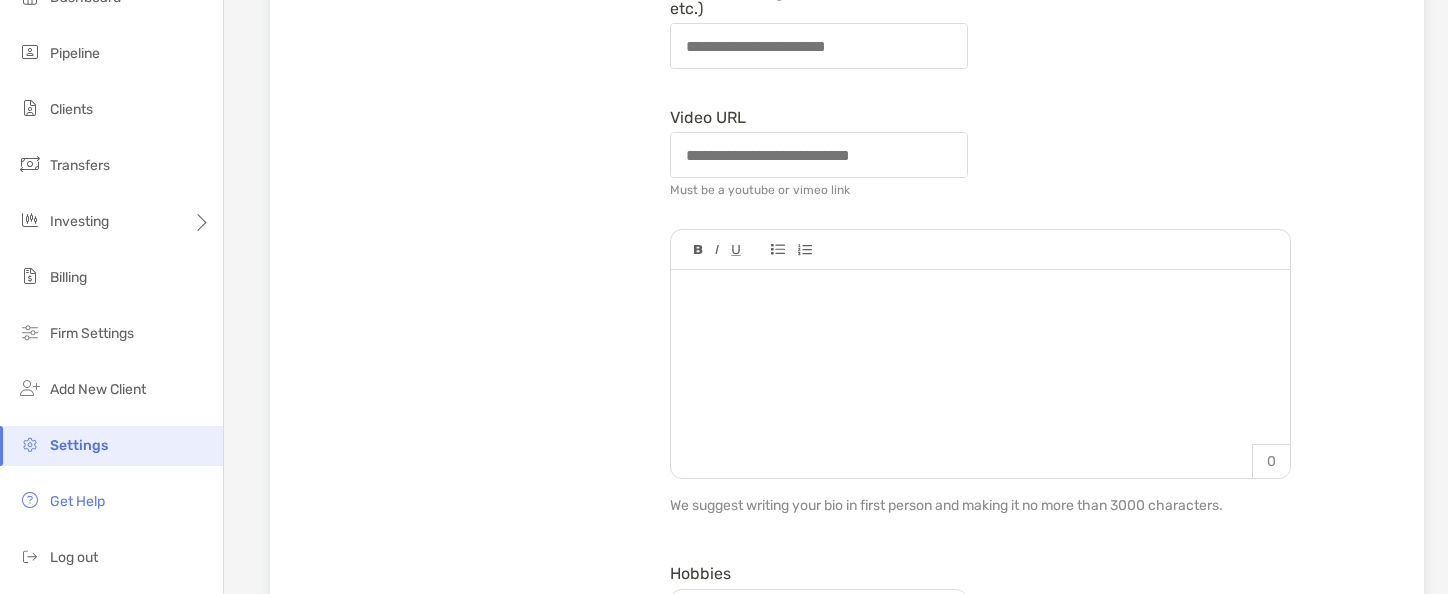 click on "**********" at bounding box center [847, 396] 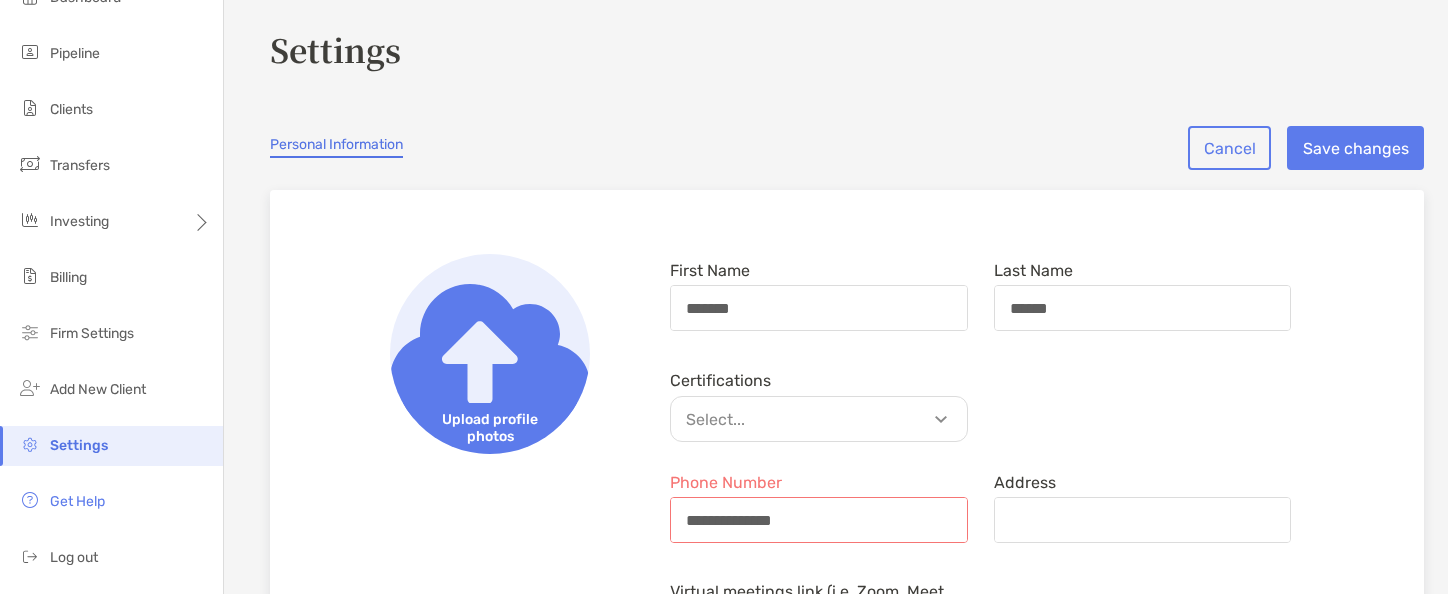 scroll, scrollTop: 0, scrollLeft: 0, axis: both 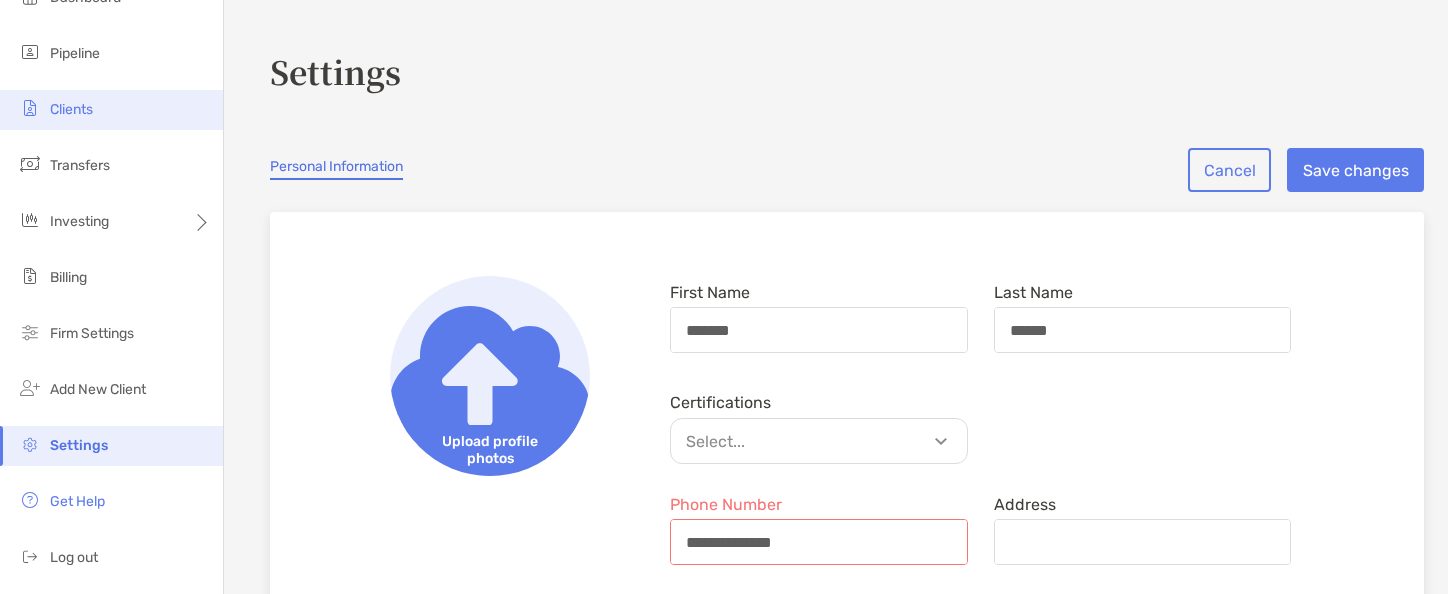 click on "Clients" at bounding box center (71, 109) 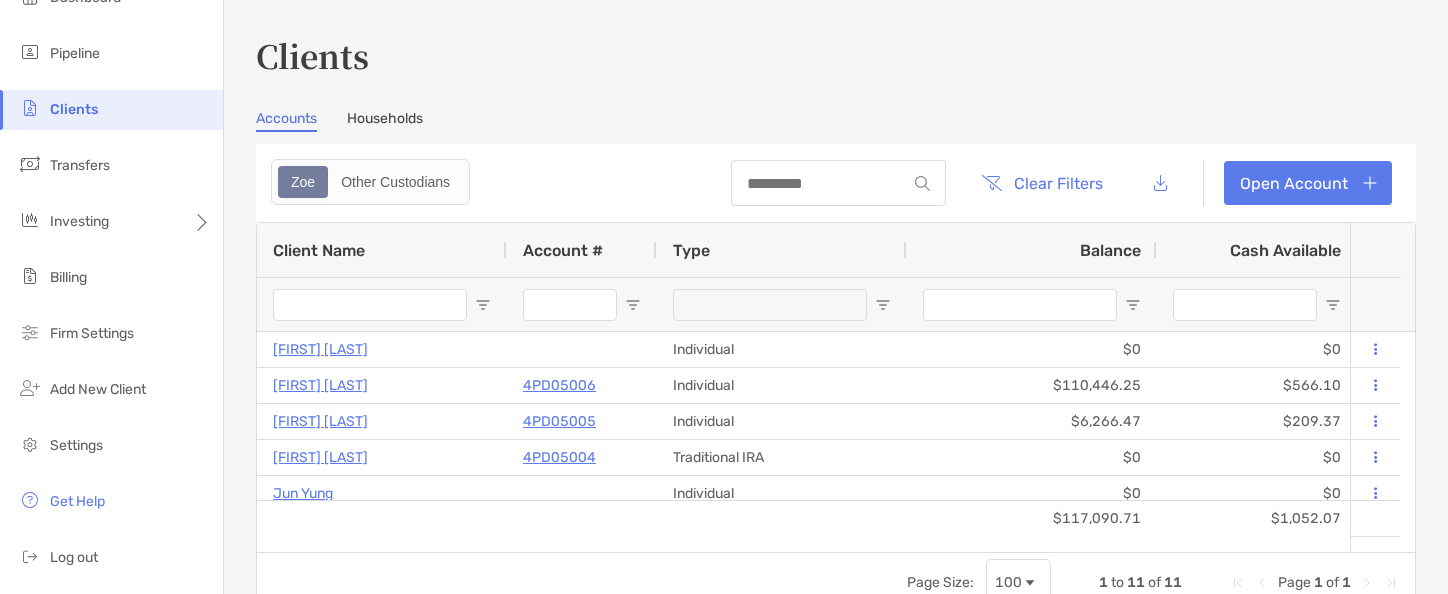 scroll, scrollTop: 0, scrollLeft: 851, axis: horizontal 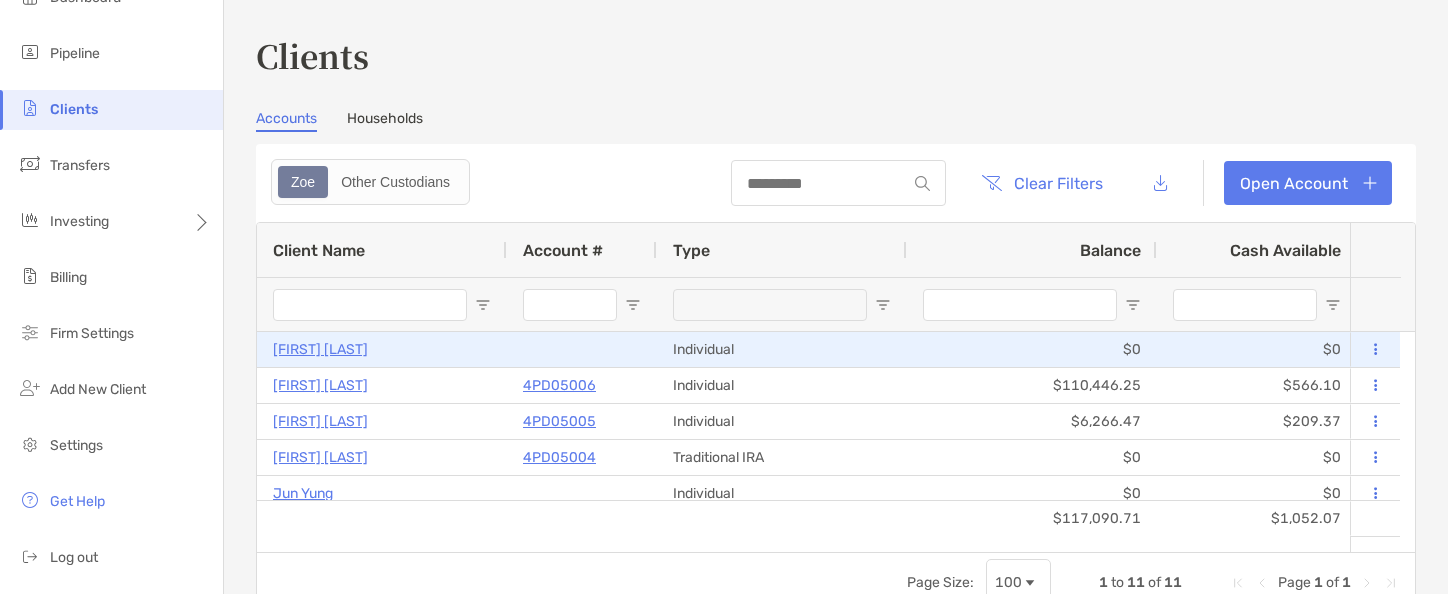 click on "[FIRST] [LAST]" at bounding box center [320, 349] 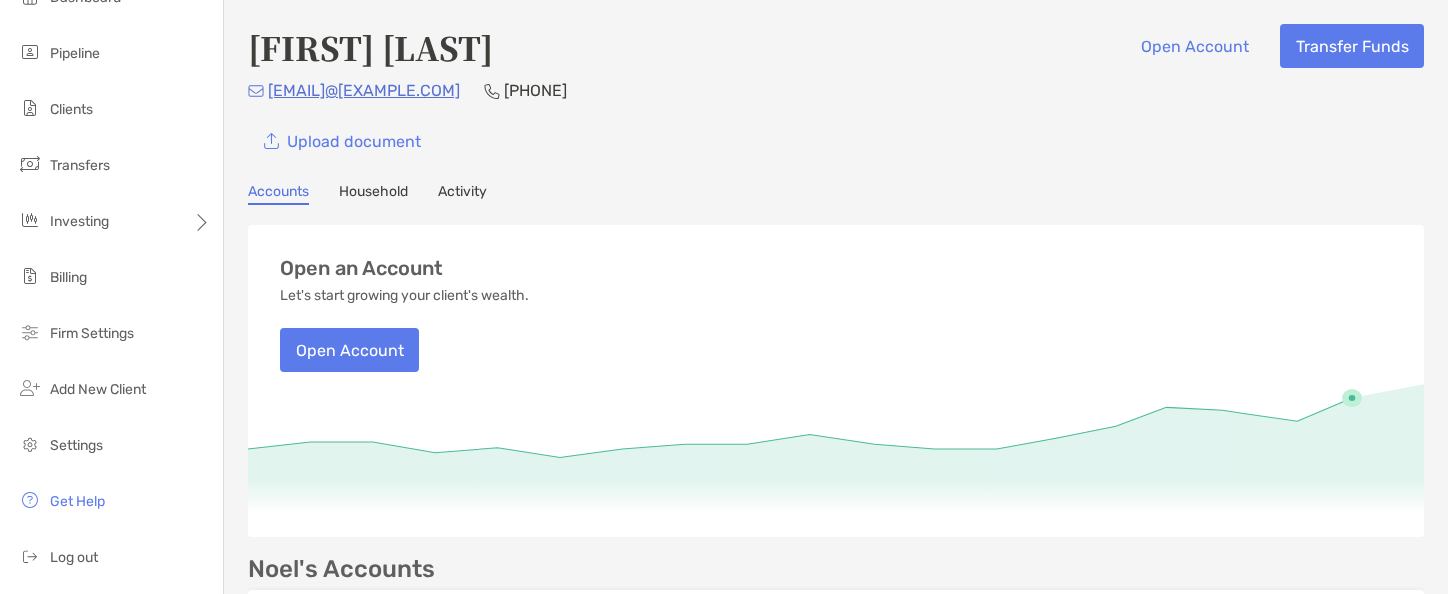 click on "[FIRST] [LAST] Open Account Transfer Funds ([EMAIL]) Upload document Accounts Household Activity Open an Account Let's start growing your client's wealth. Open Account [FIRST]'s Accounts Individual $0 Pending Client Signature" at bounding box center [836, 363] 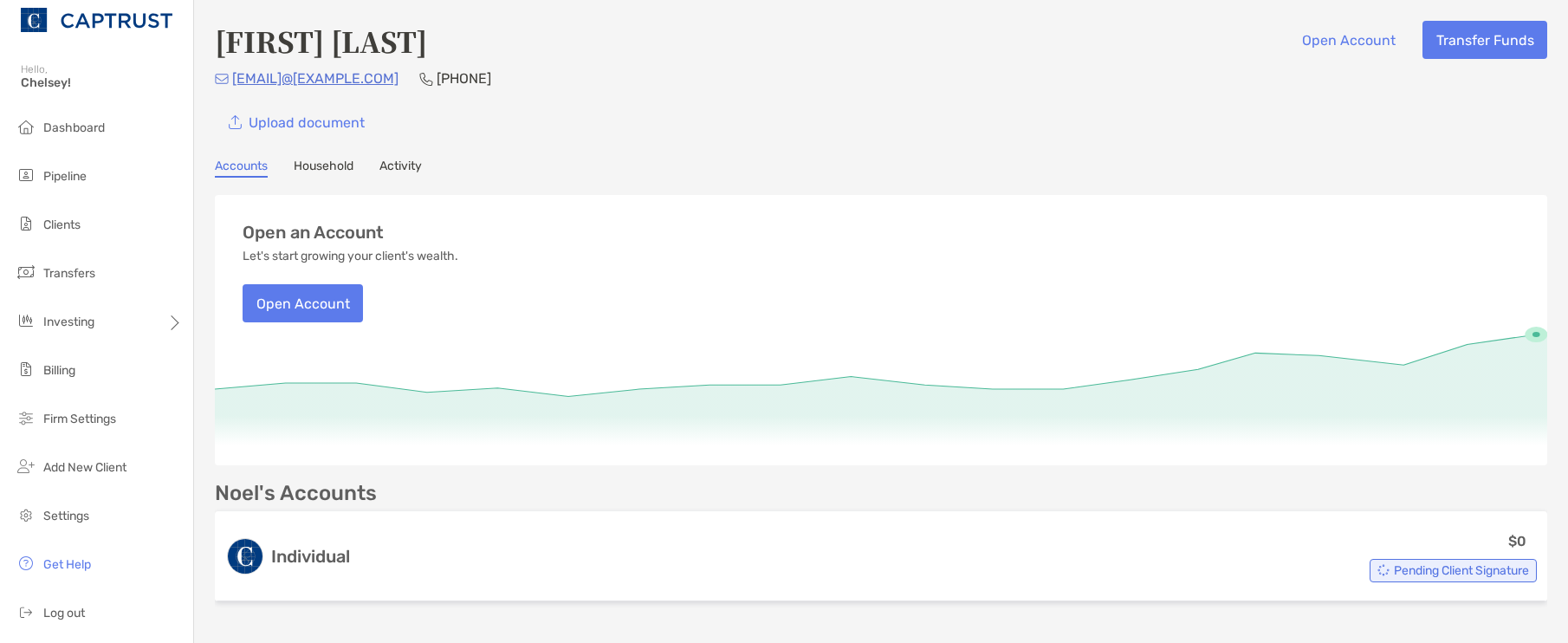 drag, startPoint x: 806, startPoint y: 170, endPoint x: 807, endPoint y: 196, distance: 26.019224 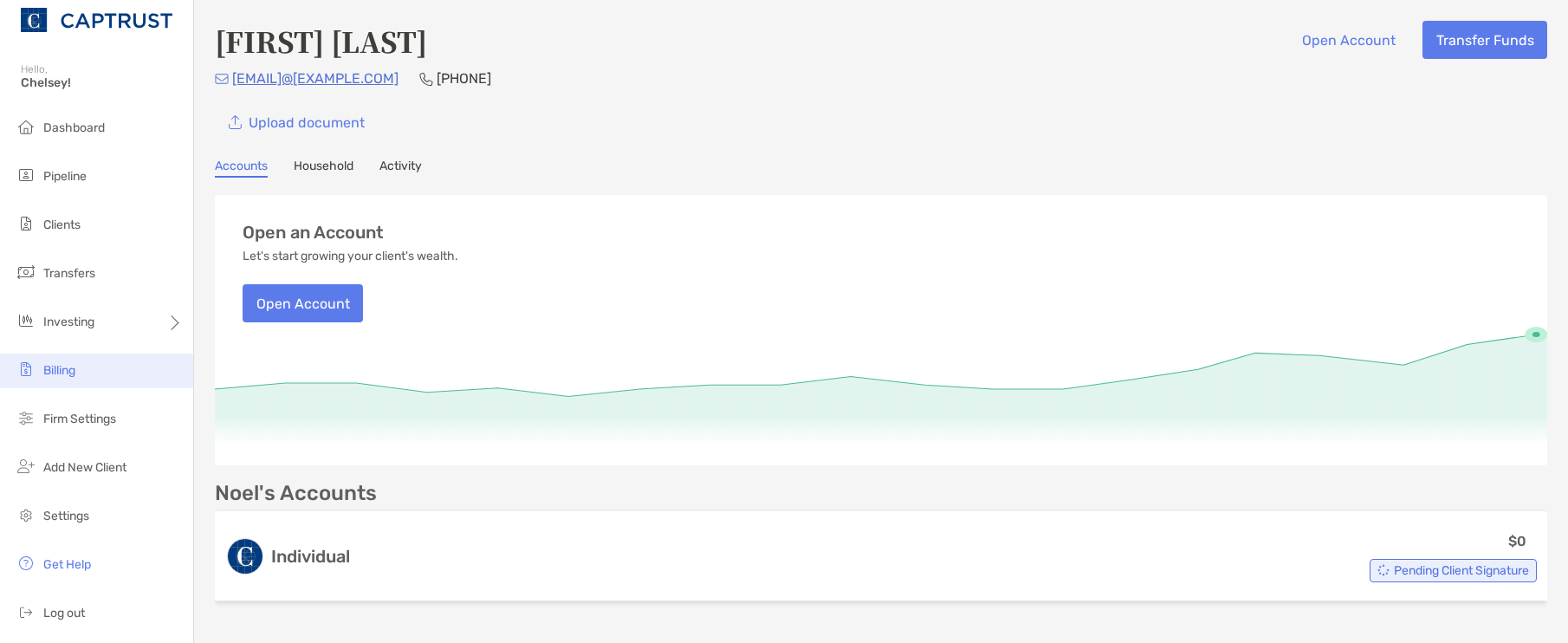 click on "Billing" at bounding box center [96, 371] 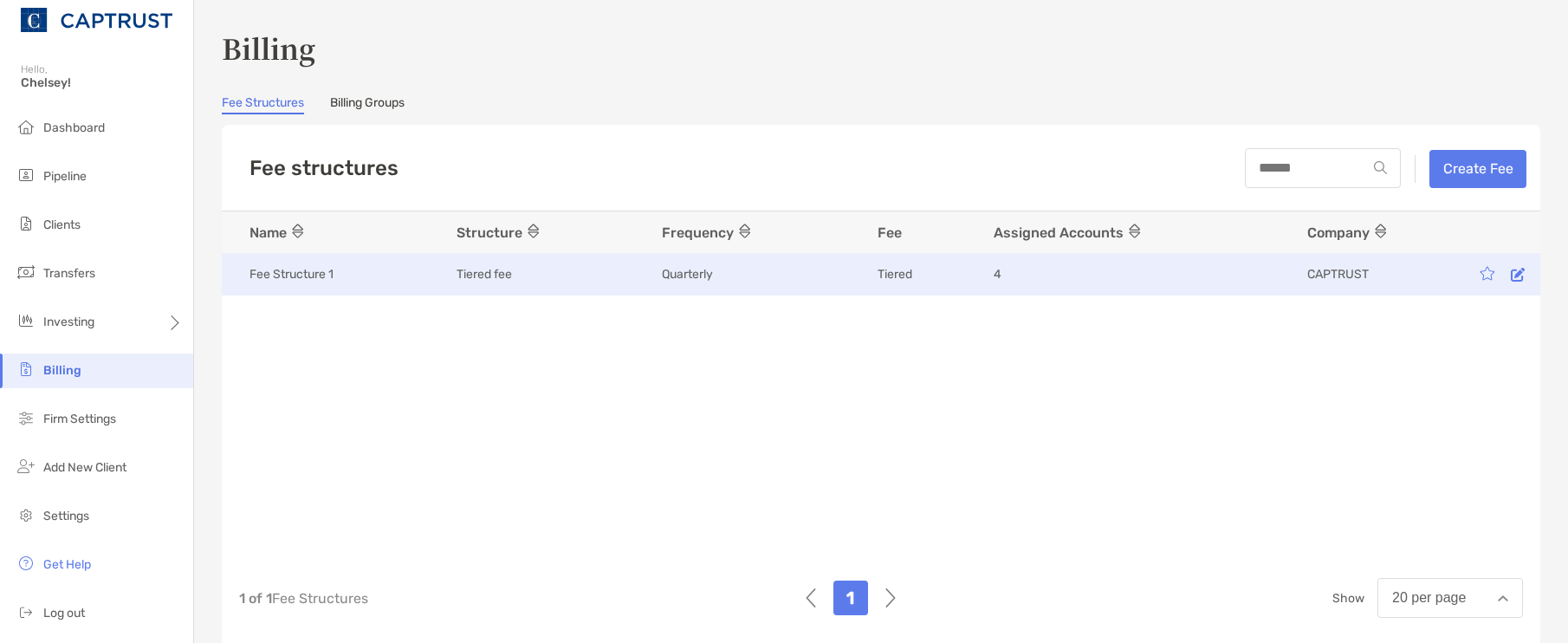 click on "Fee Structure 1" at bounding box center (291, 274) 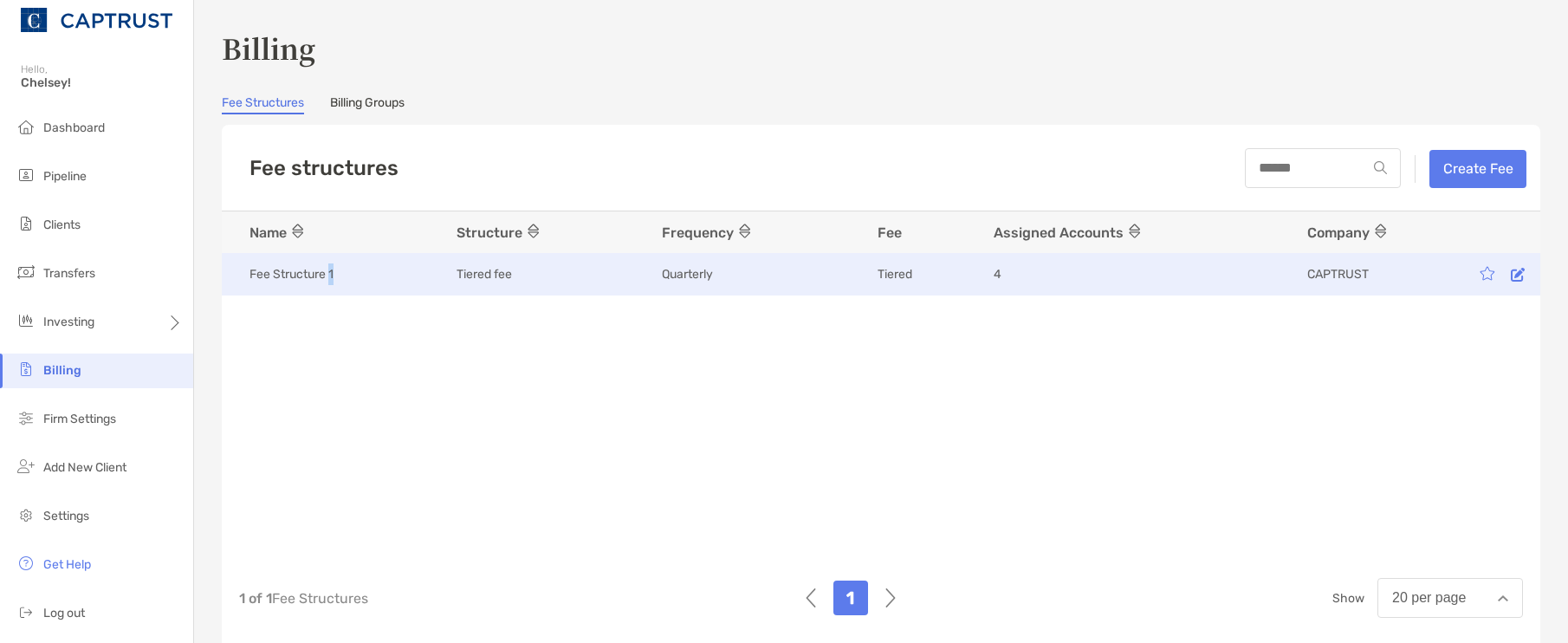 click on "Fee Structure 1" at bounding box center (291, 274) 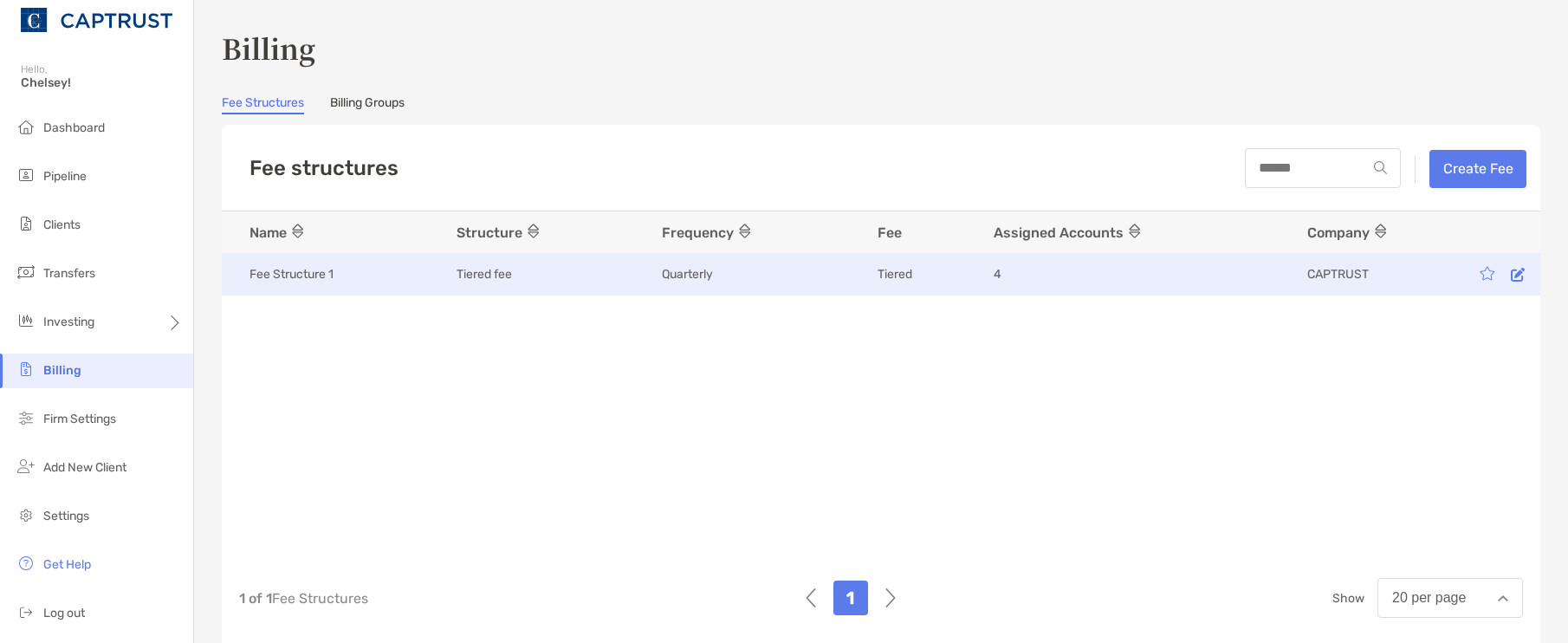 click on "Fee Structure 1" at bounding box center (335, 274) 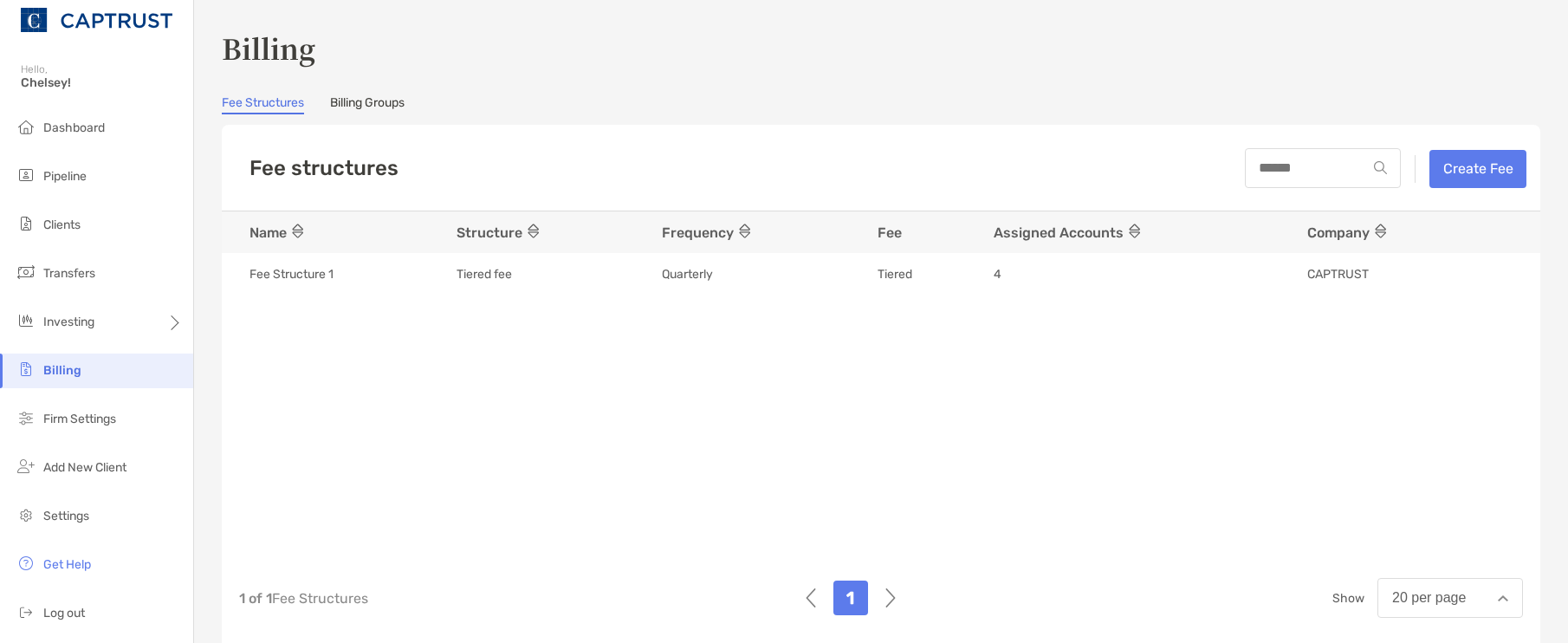 click on "Billing Groups" at bounding box center [367, 105] 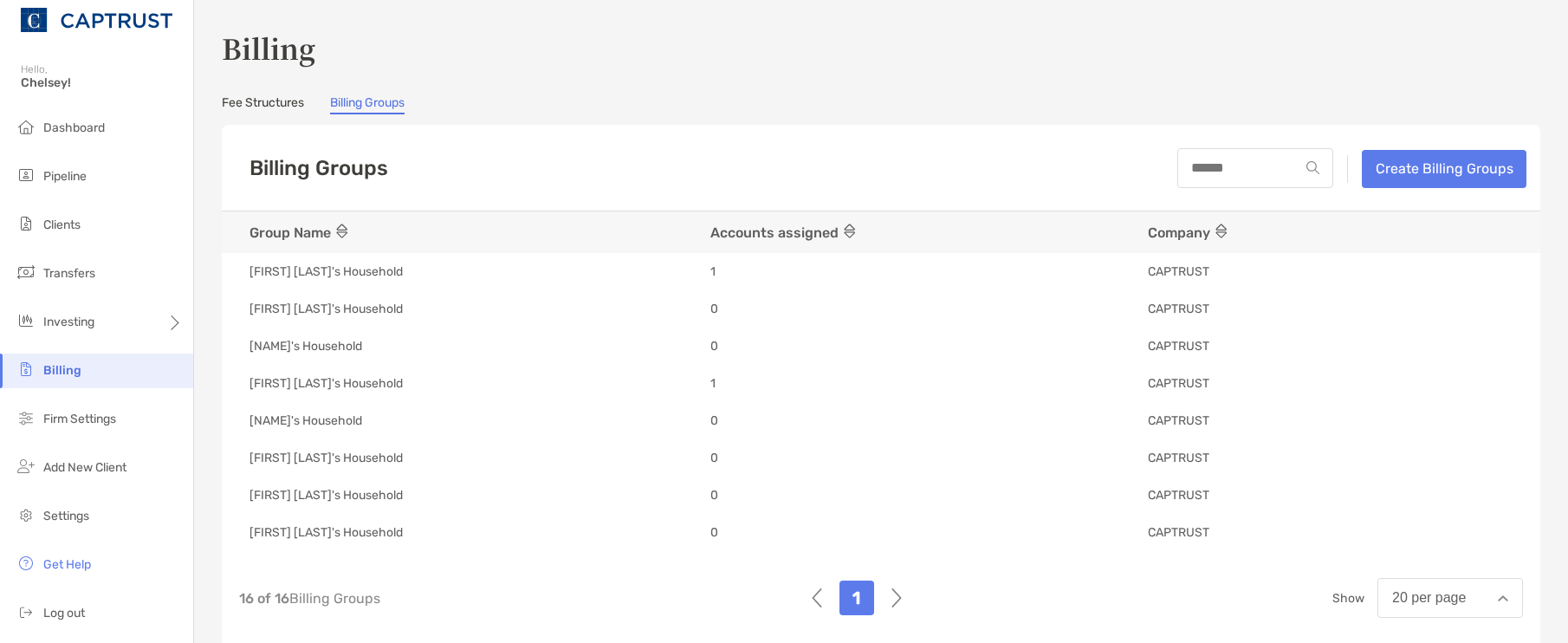 click on "Billing Groups Create Billing Groups" at bounding box center [881, 168] 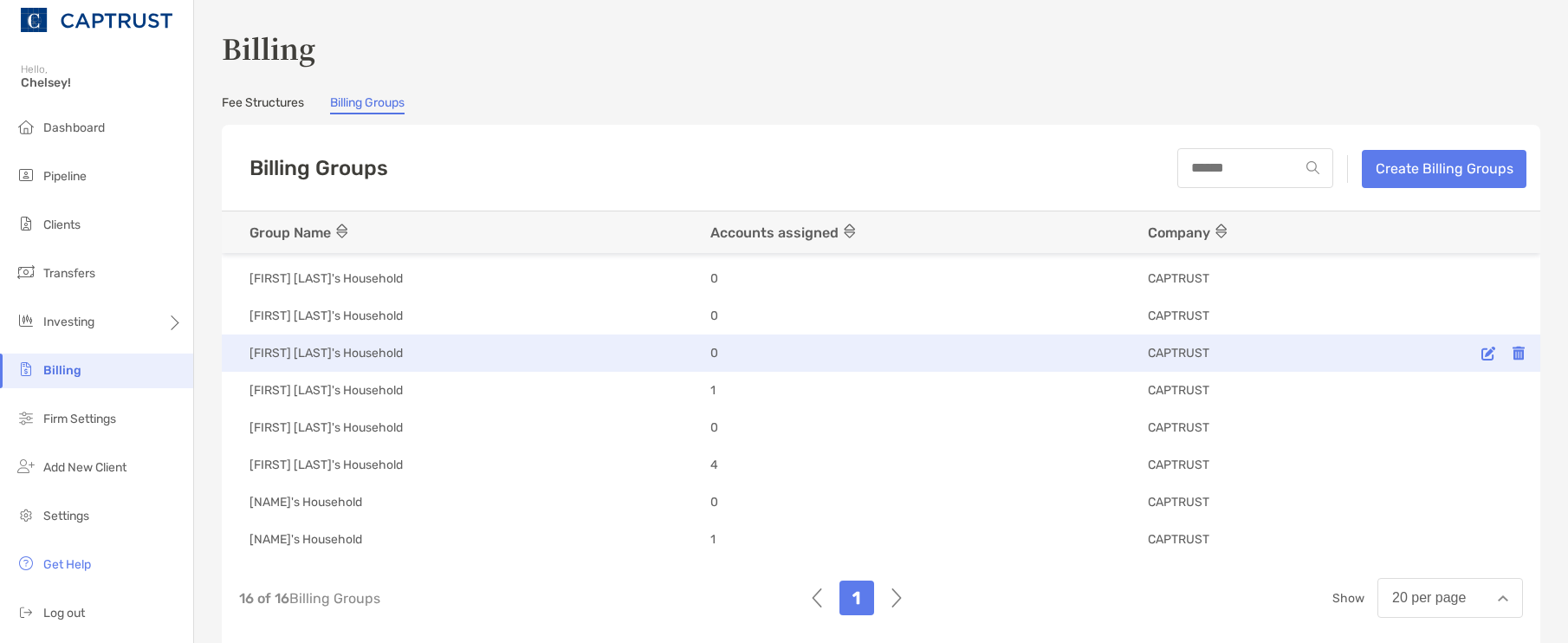 drag, startPoint x: 875, startPoint y: 97, endPoint x: 709, endPoint y: 345, distance: 298.4292 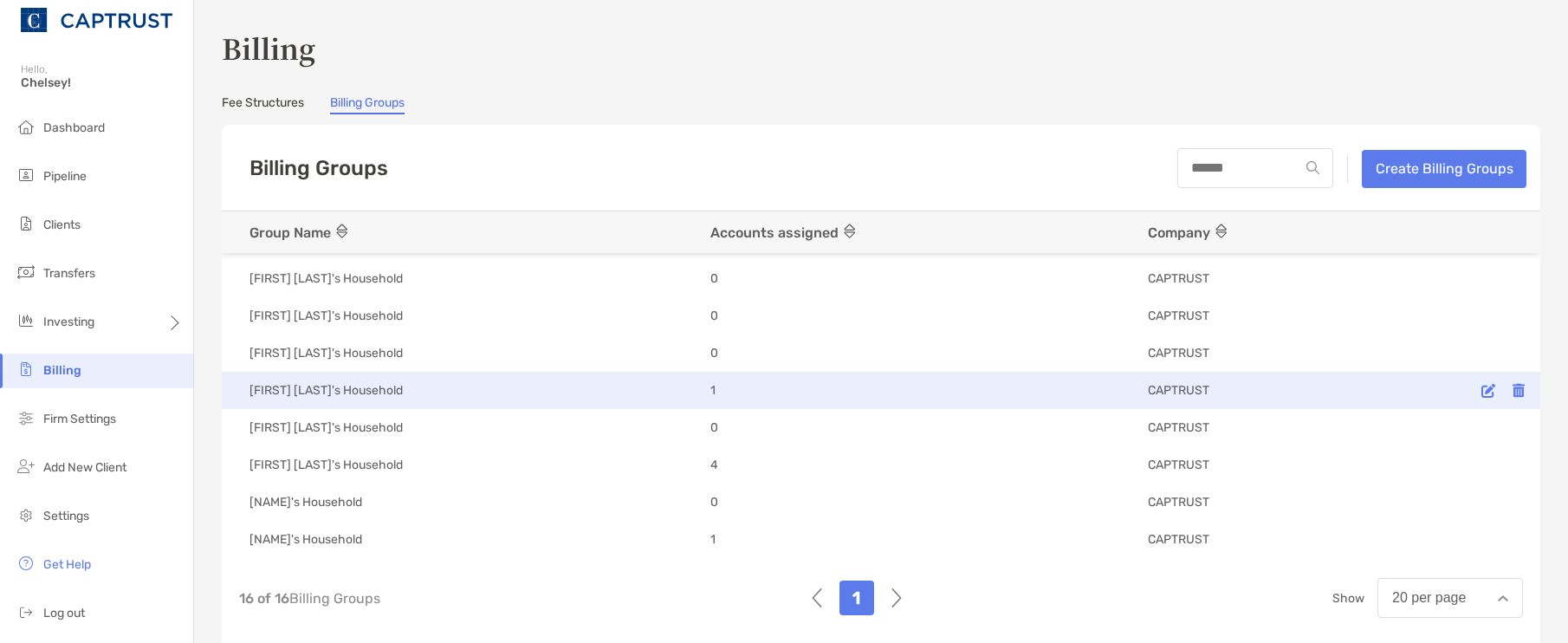 scroll, scrollTop: 296, scrollLeft: 0, axis: vertical 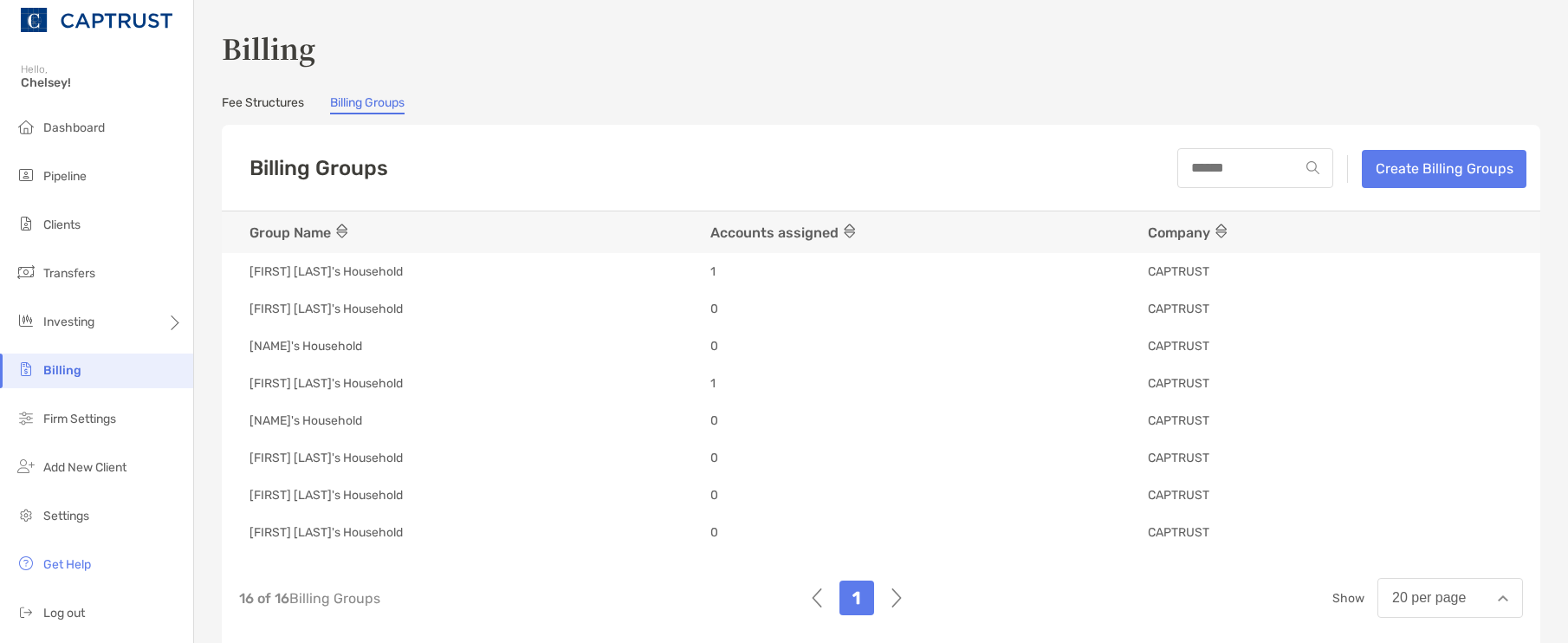 click on "Fee Structures" at bounding box center (262, 105) 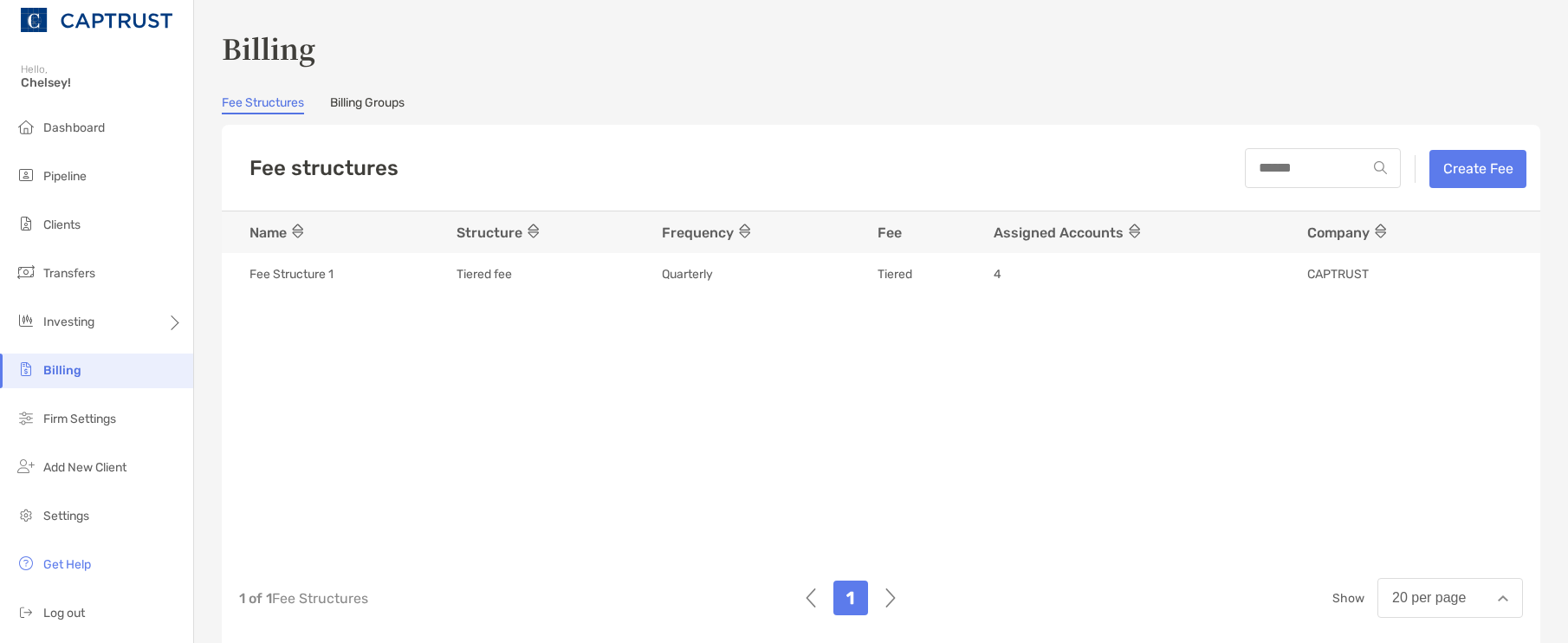 click on "Billing Fee Structures Billing Groups Fee structures Create Fee Name Structure Frequency Fee Assigned Accounts Company 0aae7fe0-4e76-11ef-99ee-35e2c201a00f Fee Structure 1 0 Fee Structure 1 Tiered fee Quarterly Tiered 4 CAPTRUST 1 of
1  Fee Structures 1 Show 20 per page" at bounding box center (881, 345) 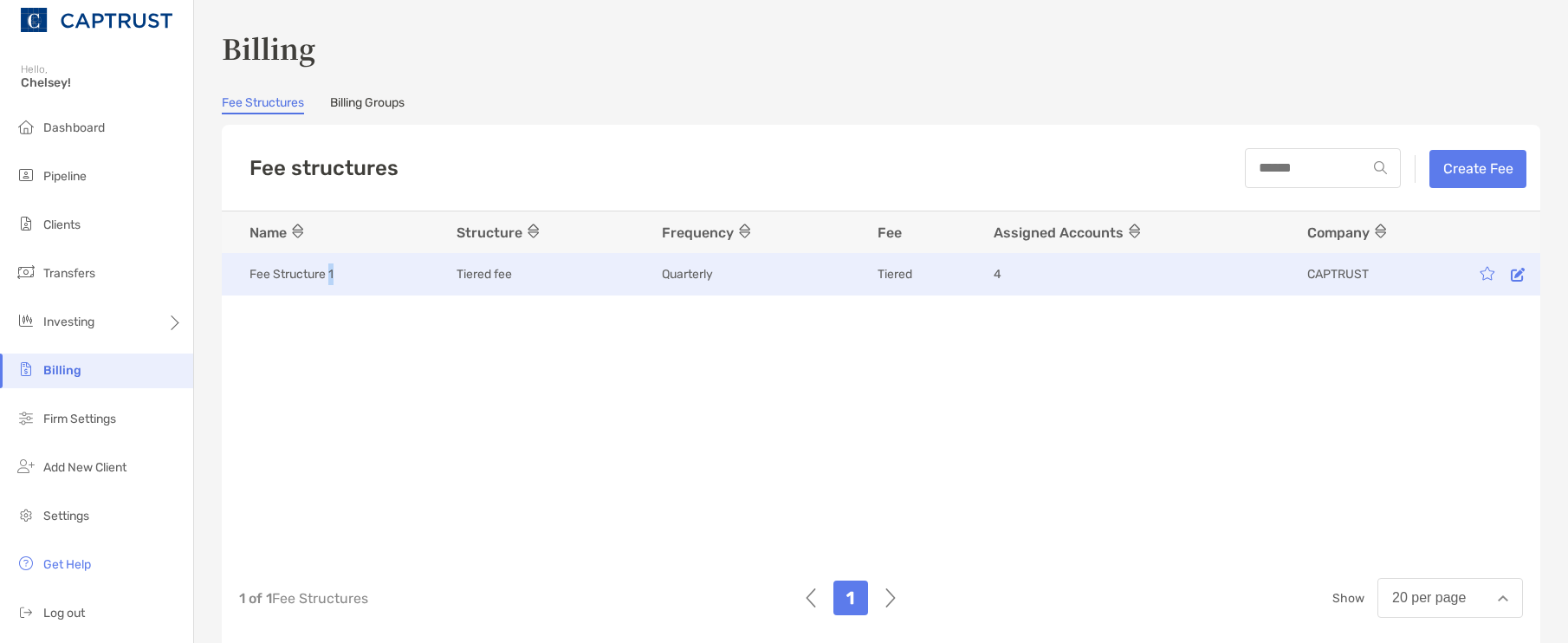 drag, startPoint x: 331, startPoint y: 267, endPoint x: 352, endPoint y: 271, distance: 21.3776 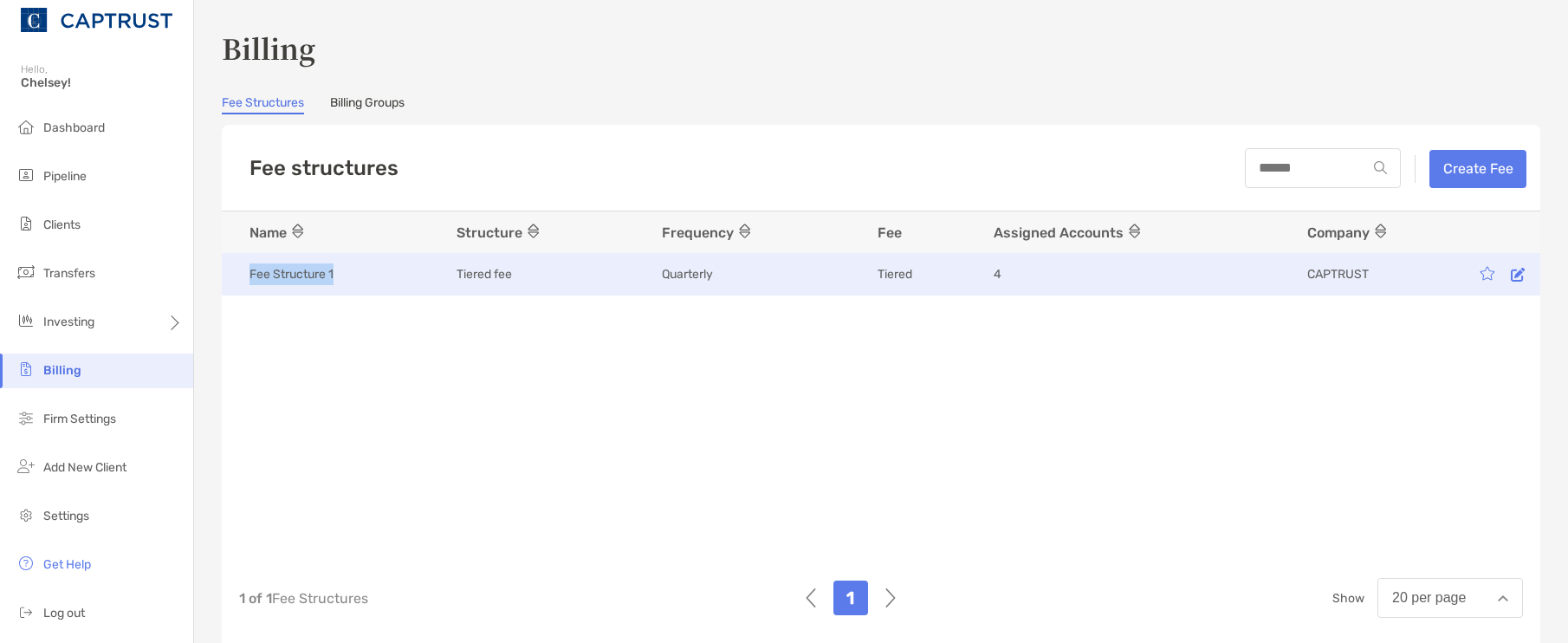 drag, startPoint x: 340, startPoint y: 271, endPoint x: 244, endPoint y: 271, distance: 96 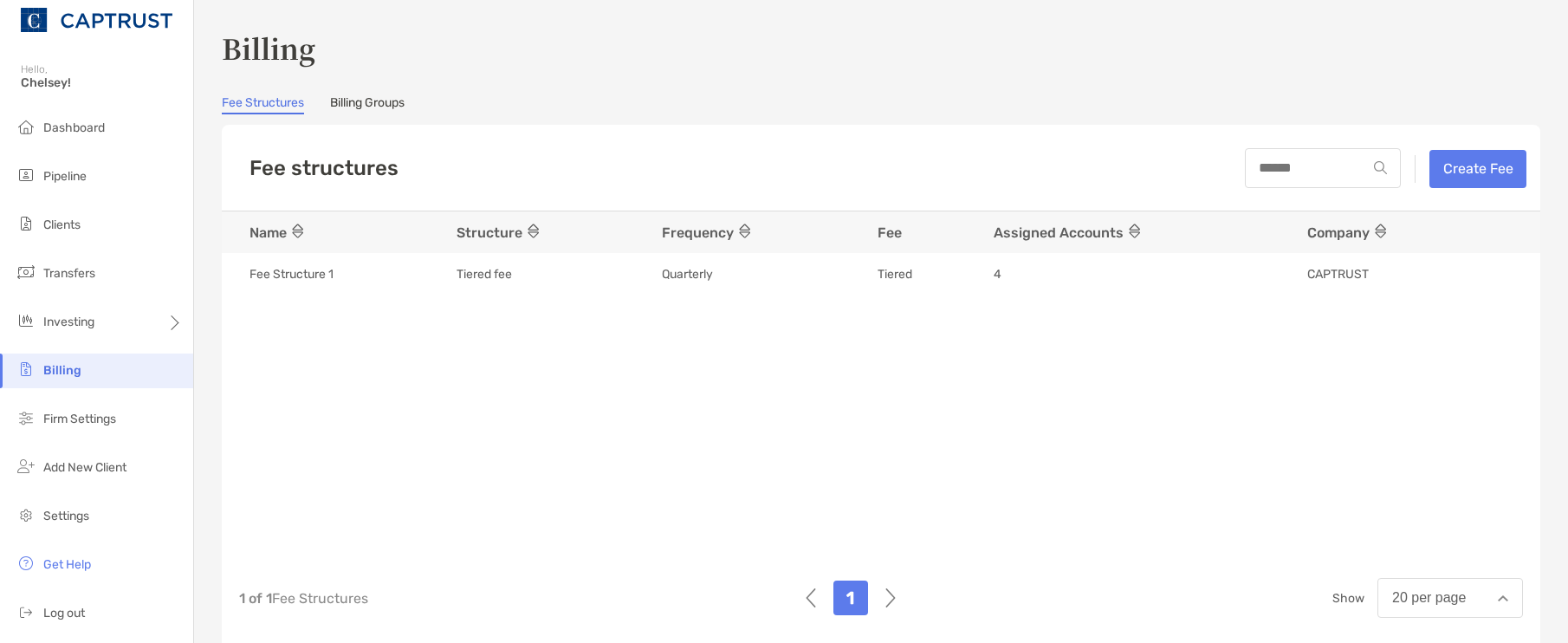 click on "Name Structure Frequency Fee Assigned Accounts Company 0aae7fe0-4e76-11ef-99ee-35e2c201a00f Fee Structure 1 0 Fee Structure 1 Tiered fee Quarterly Tiered 4 CAPTRUST" at bounding box center [881, 381] 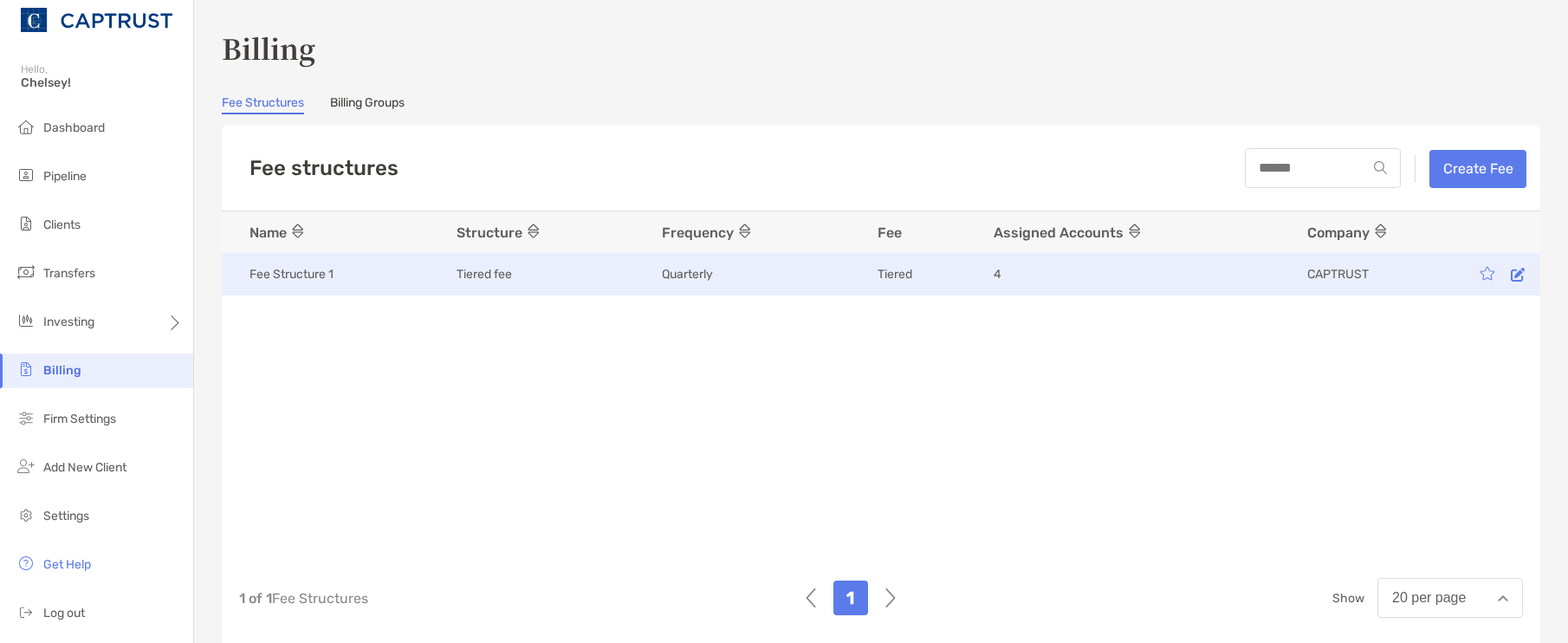 click on "4" at bounding box center [1133, 275] 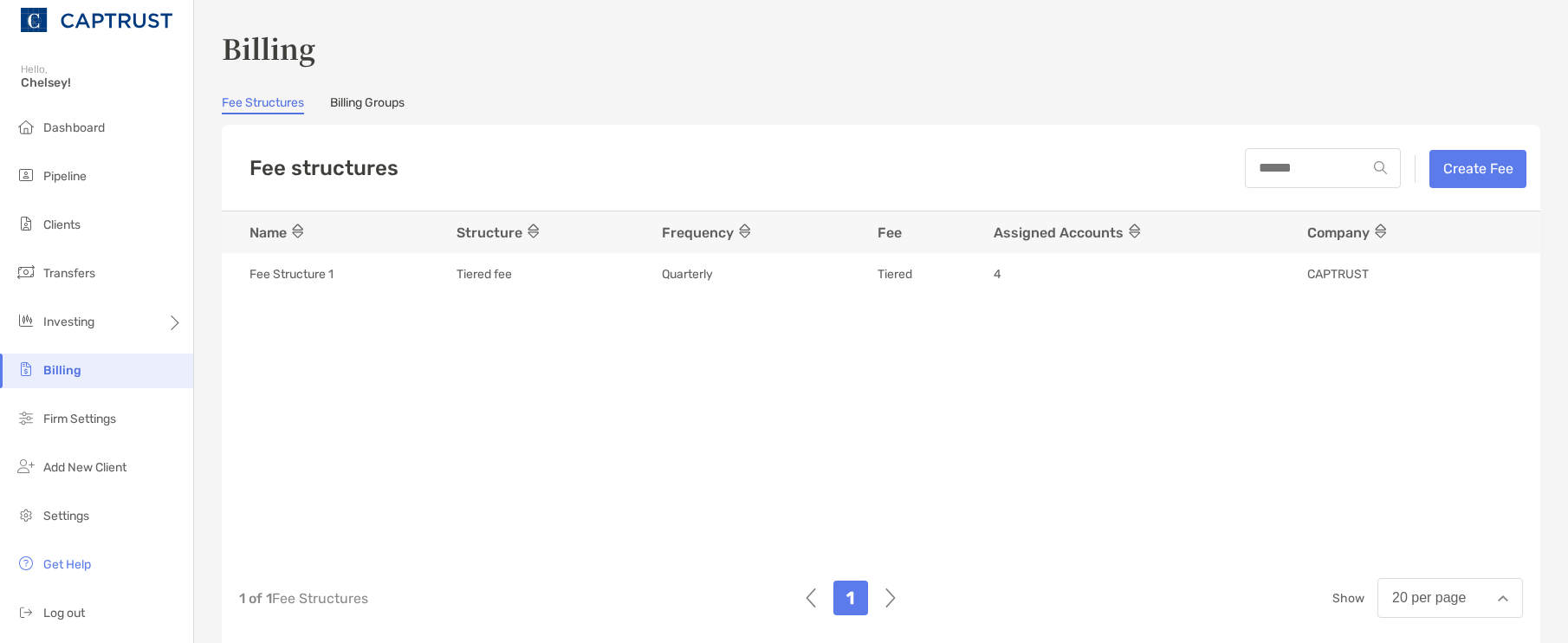 click on "Name Structure Frequency Fee Assigned Accounts Company 0aae7fe0-4e76-11ef-99ee-35e2c201a00f Fee Structure 1 0 Fee Structure 1 Tiered fee Quarterly Tiered 4 CAPTRUST" at bounding box center (881, 381) 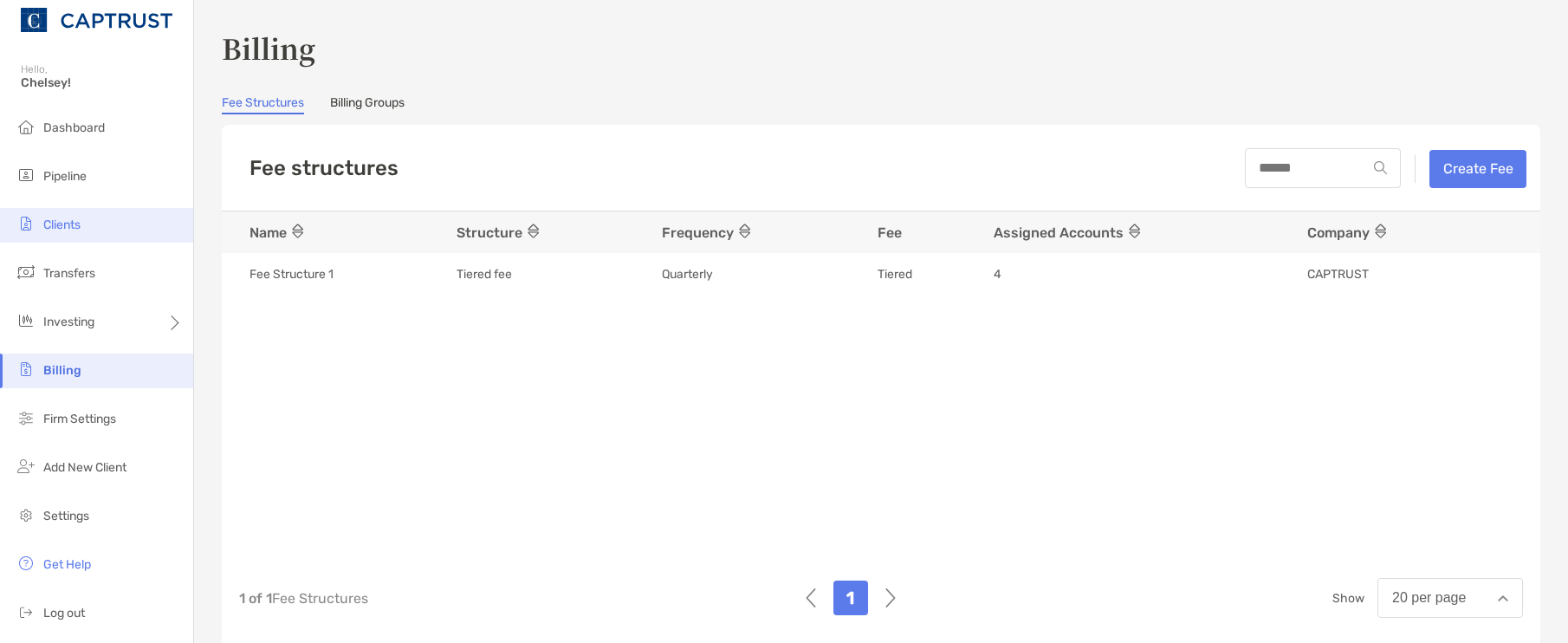 click on "Clients" at bounding box center [96, 225] 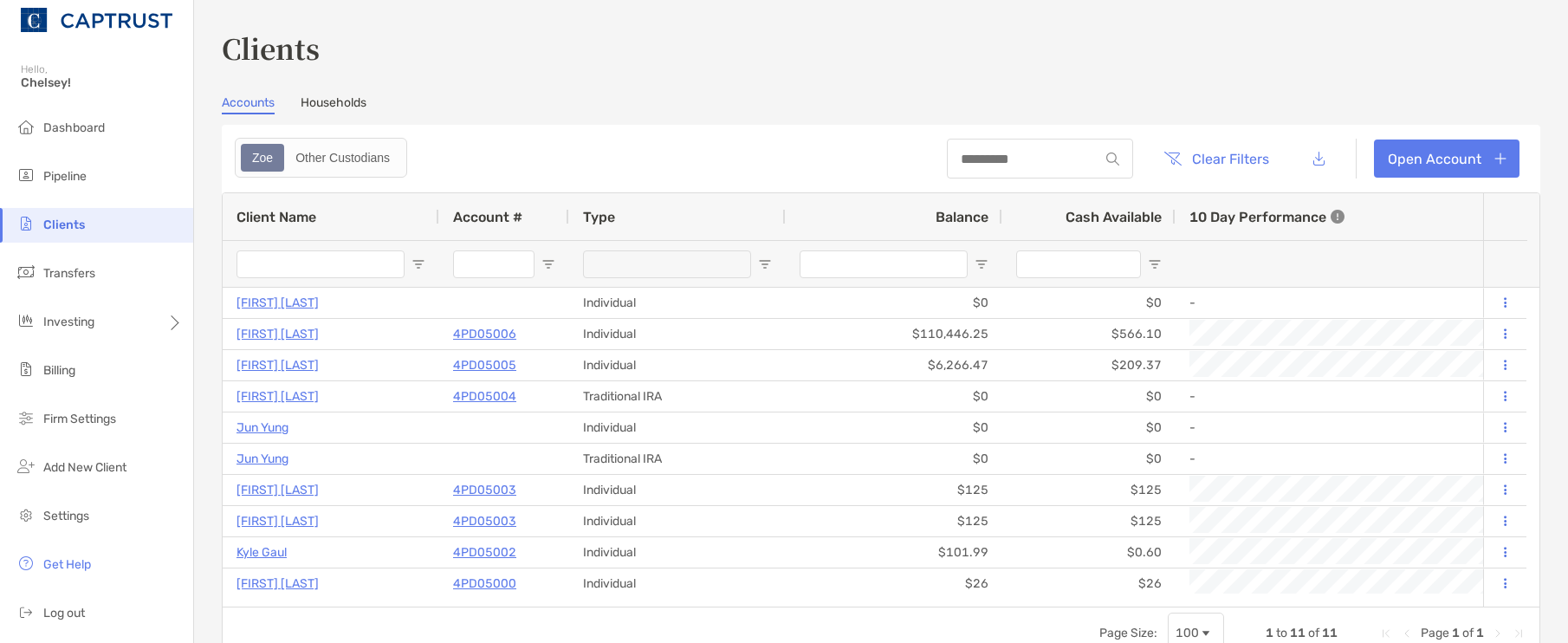 scroll, scrollTop: 0, scrollLeft: 522, axis: horizontal 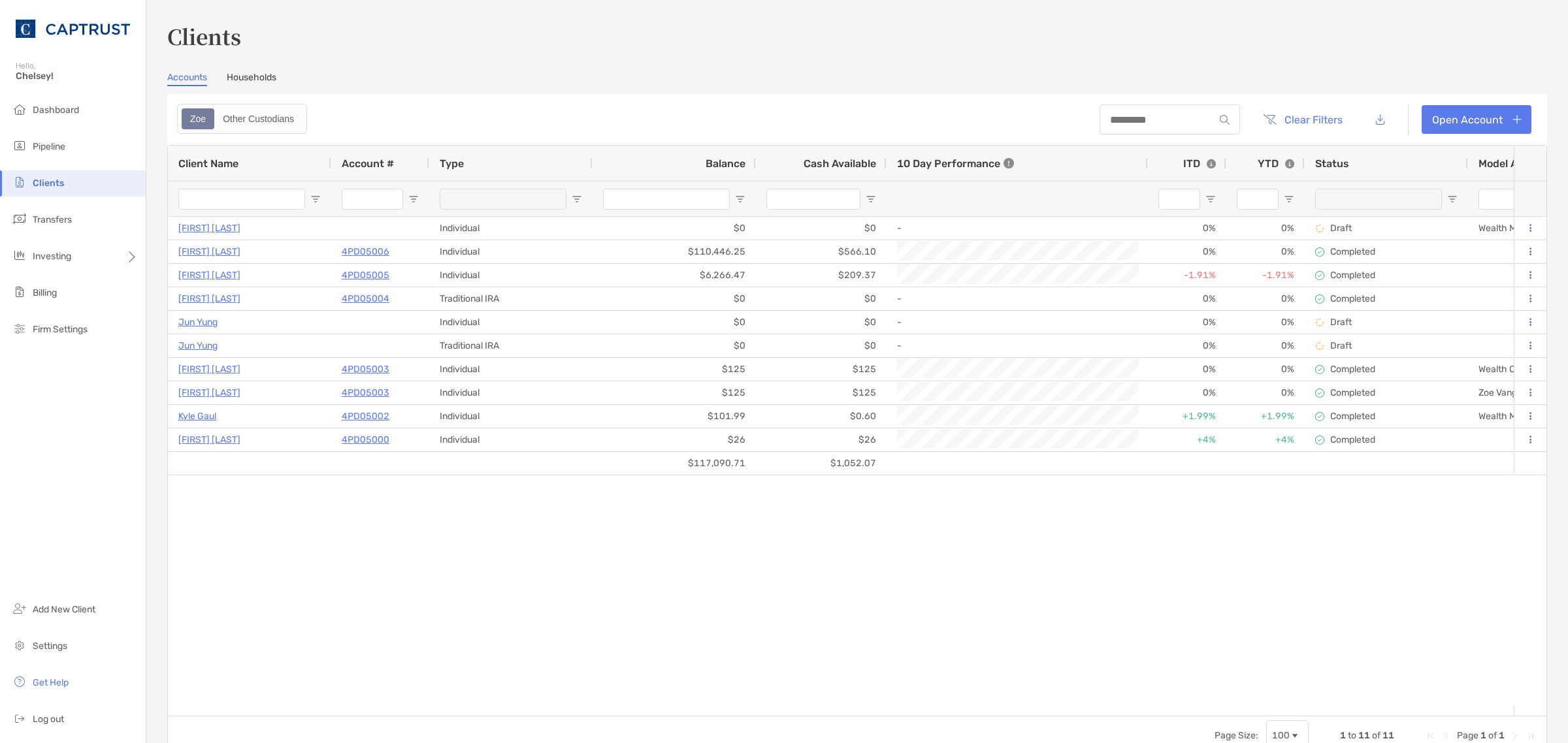 drag, startPoint x: 759, startPoint y: 716, endPoint x: 898, endPoint y: 708, distance: 139.23003 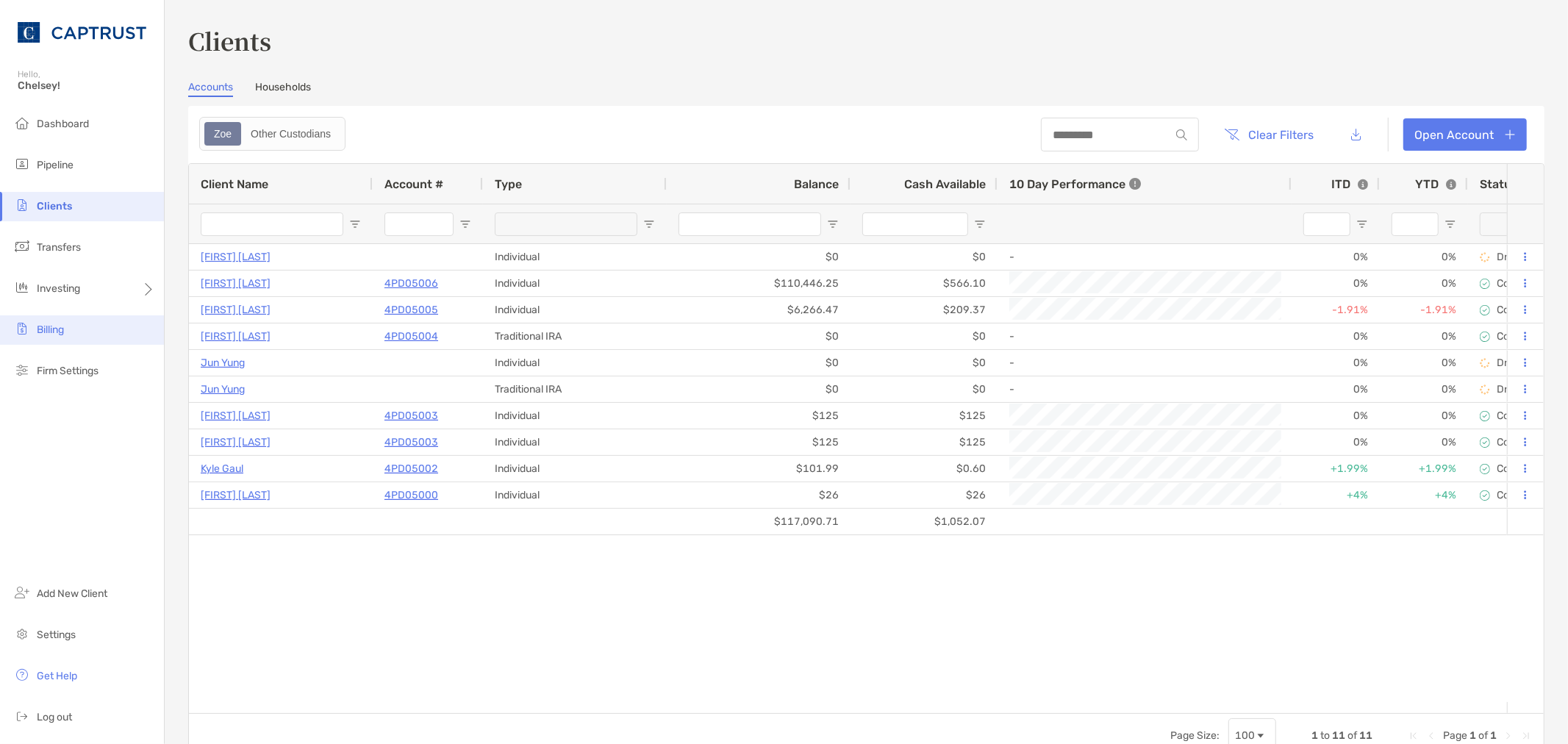 click on "Billing" at bounding box center (50, 329) 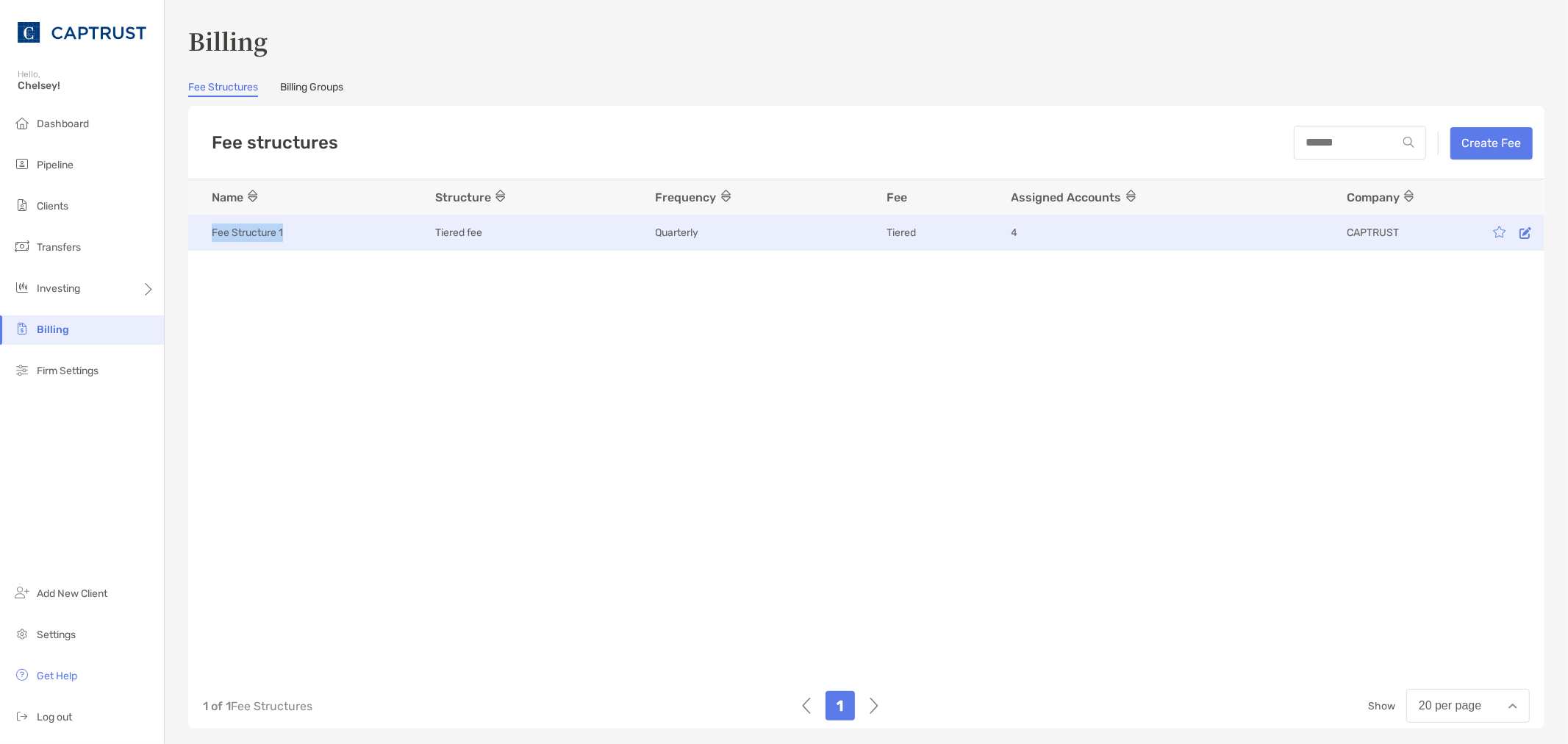 drag, startPoint x: 246, startPoint y: 232, endPoint x: 316, endPoint y: 234, distance: 70.02857 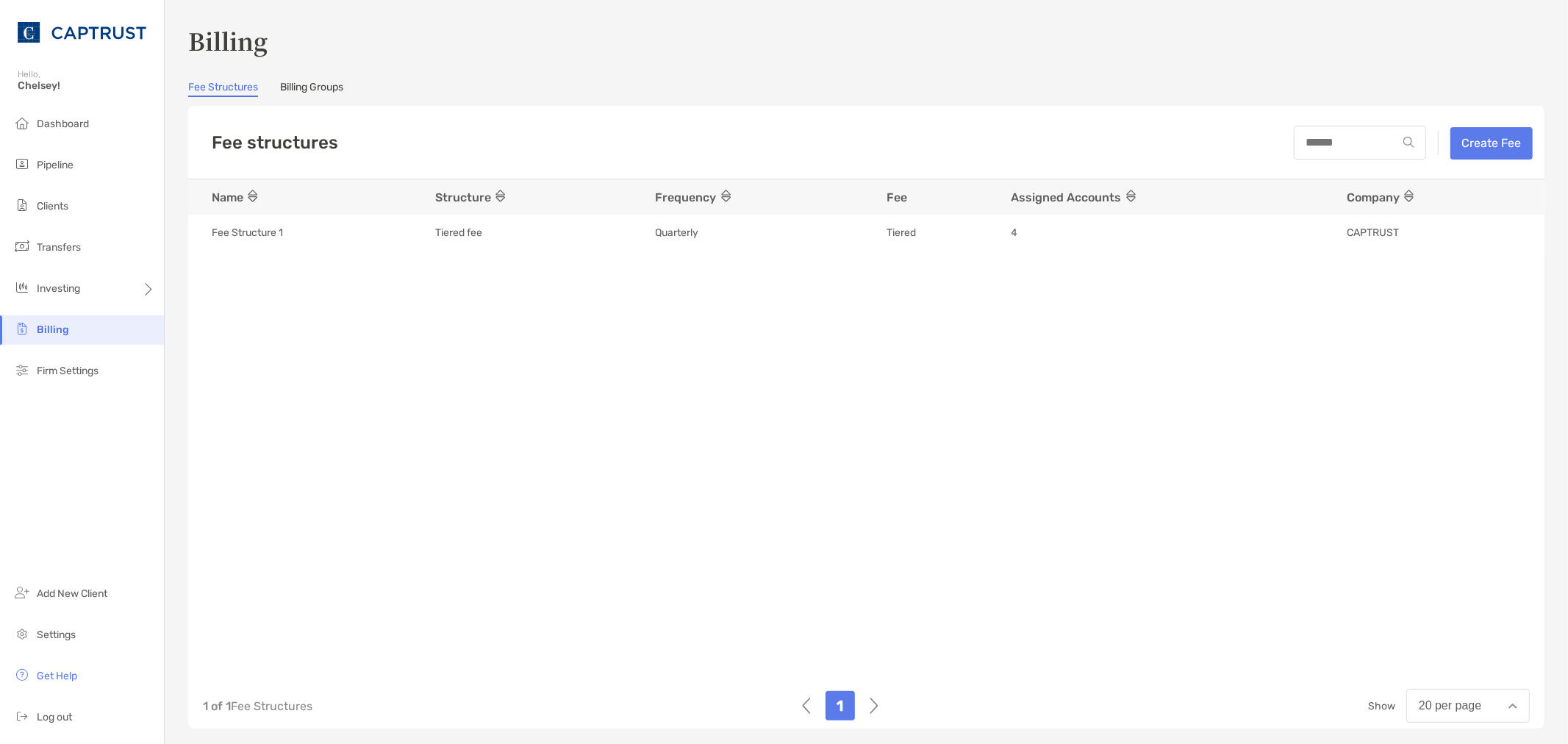 click on "Name Structure Frequency Fee Assigned Accounts Company 0aae7fe0-4e76-11ef-99ee-35e2c201a00f Fee Structure 1 0 Fee Structure 1 Tiered fee Quarterly Tiered 4 CAPTRUST" at bounding box center [866, 423] 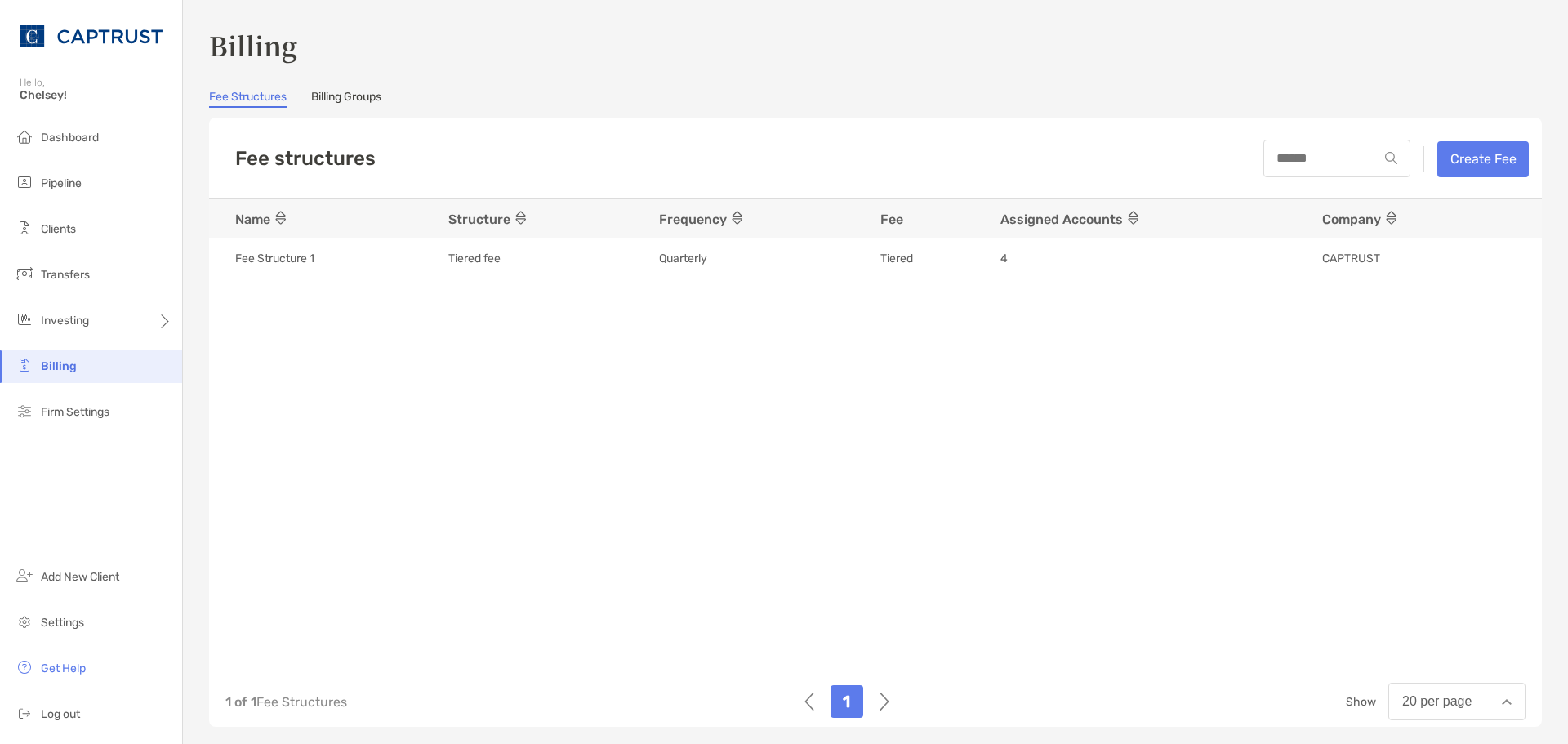 click on "Name Structure Frequency Fee Assigned Accounts Company 0aae7fe0-4e76-11ef-99ee-35e2c201a00f Fee Structure 1 0 Fee Structure 1 Tiered fee Quarterly Tiered 4 CAPTRUST" at bounding box center (875, 428) 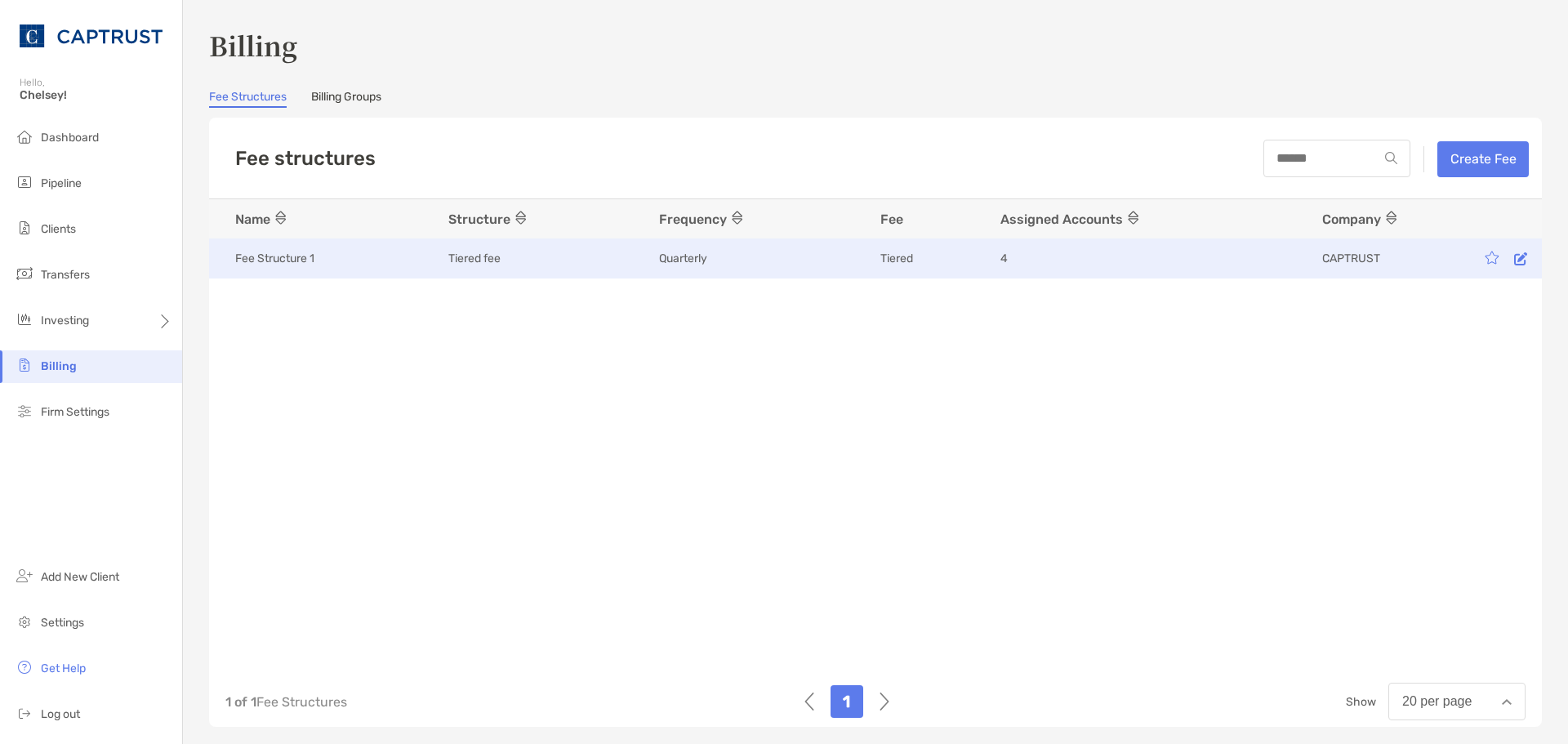 click on "4" at bounding box center [1145, 259] 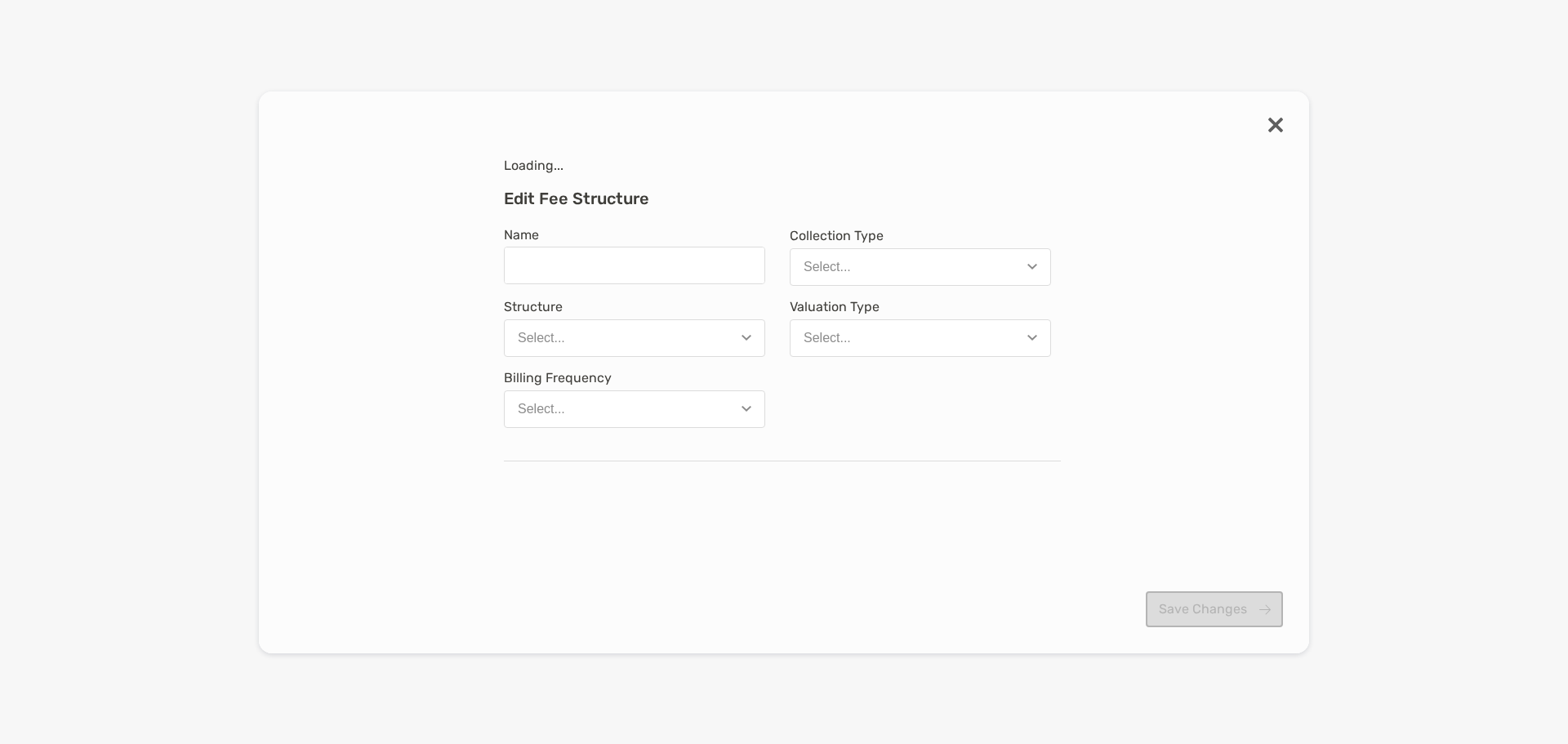 type on "**********" 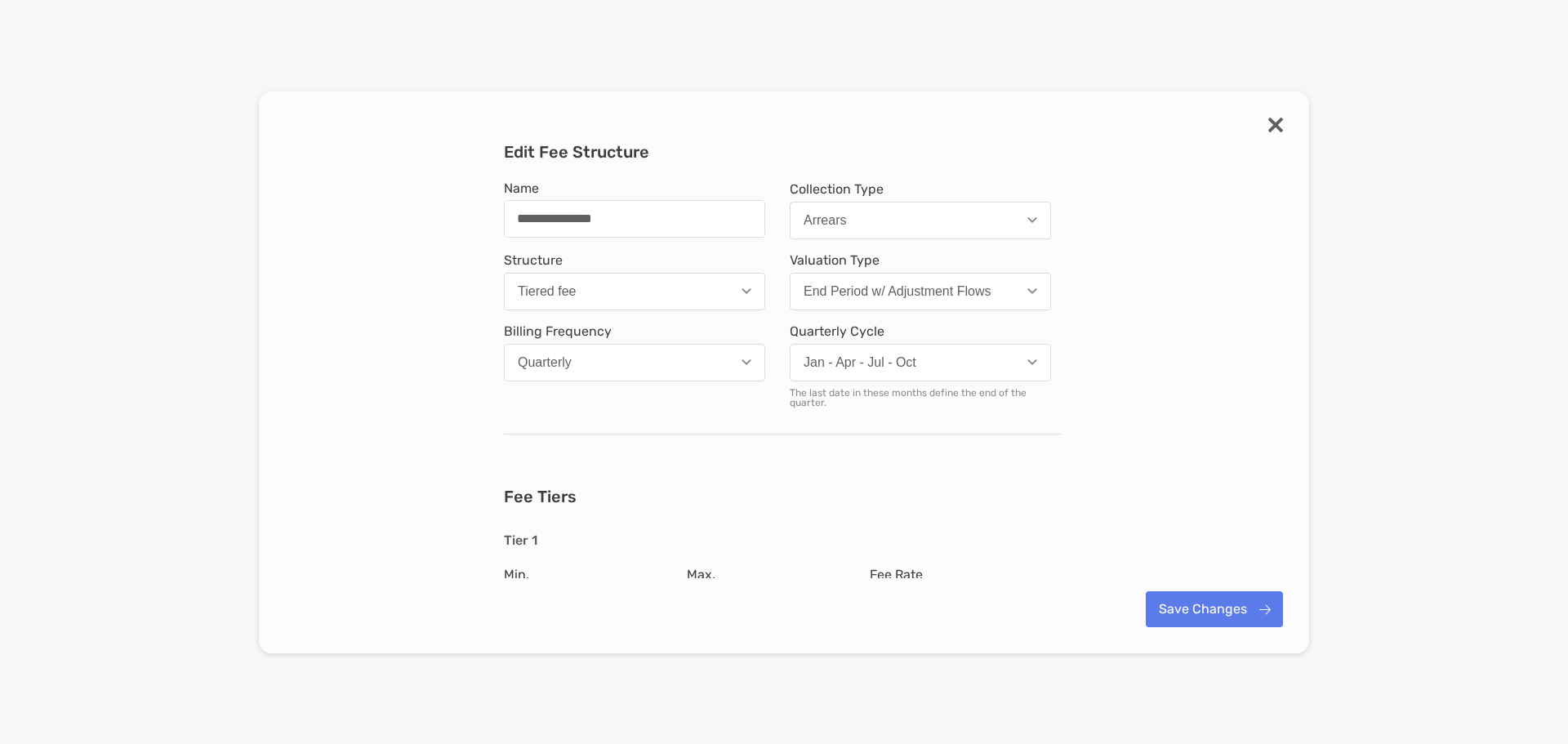 click at bounding box center [1276, 125] 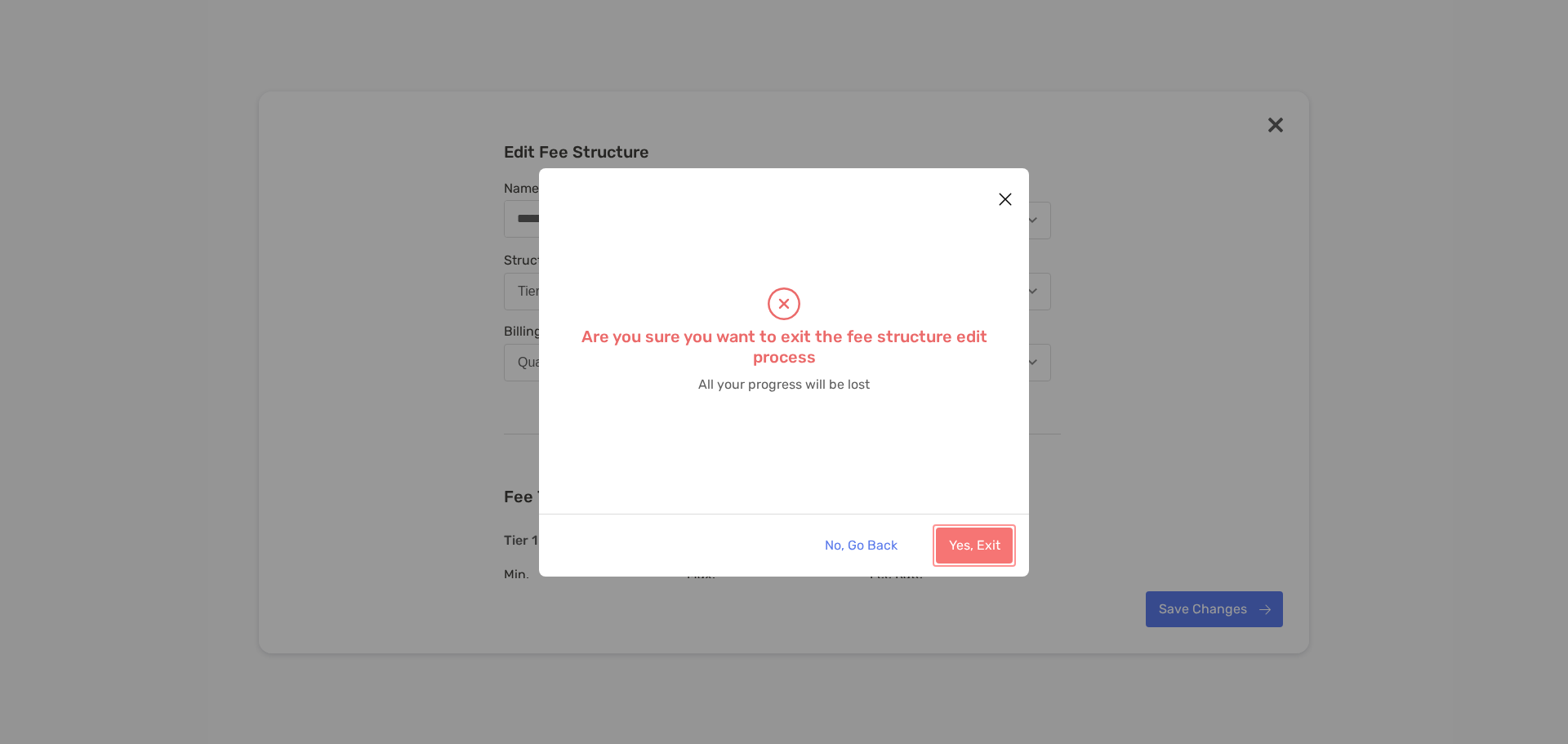 click on "Yes, Exit" at bounding box center (974, 546) 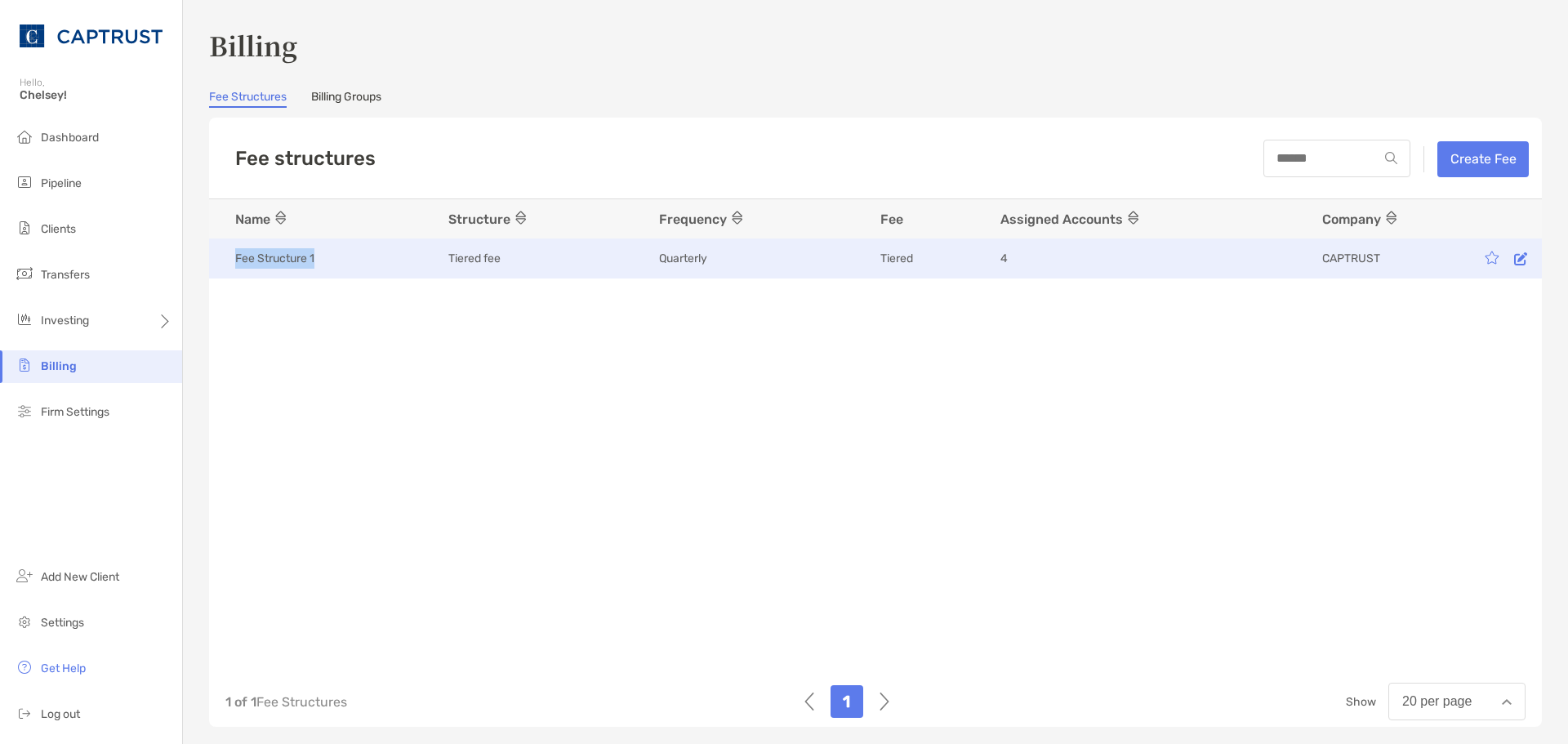 drag, startPoint x: 327, startPoint y: 254, endPoint x: 246, endPoint y: 265, distance: 81.743501 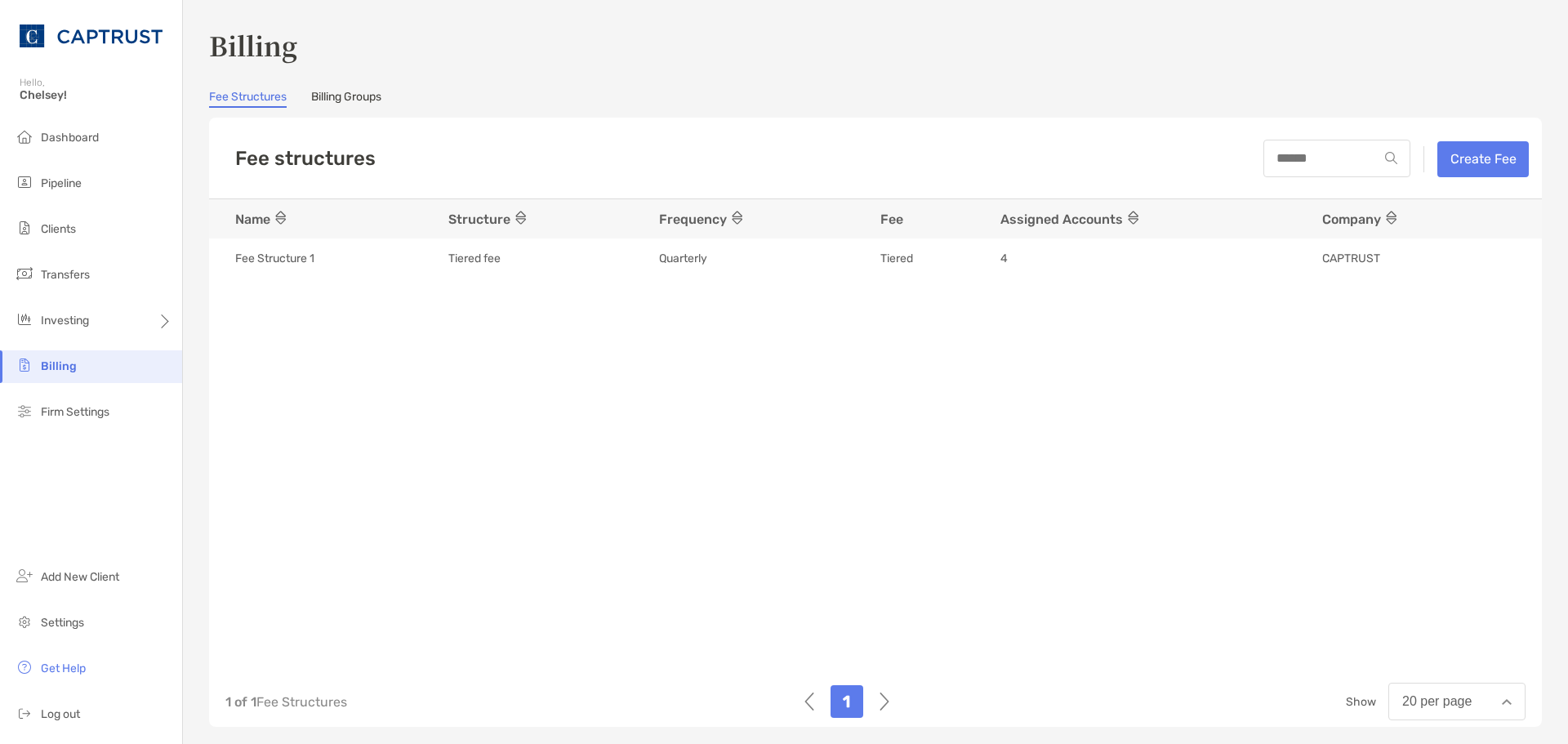 click on "Name Structure Frequency Fee Assigned Accounts Company 0aae7fe0-4e76-11ef-99ee-35e2c201a00f Fee Structure 1 0 Fee Structure 1 Tiered fee Quarterly Tiered 4 CAPTRUST" at bounding box center (875, 428) 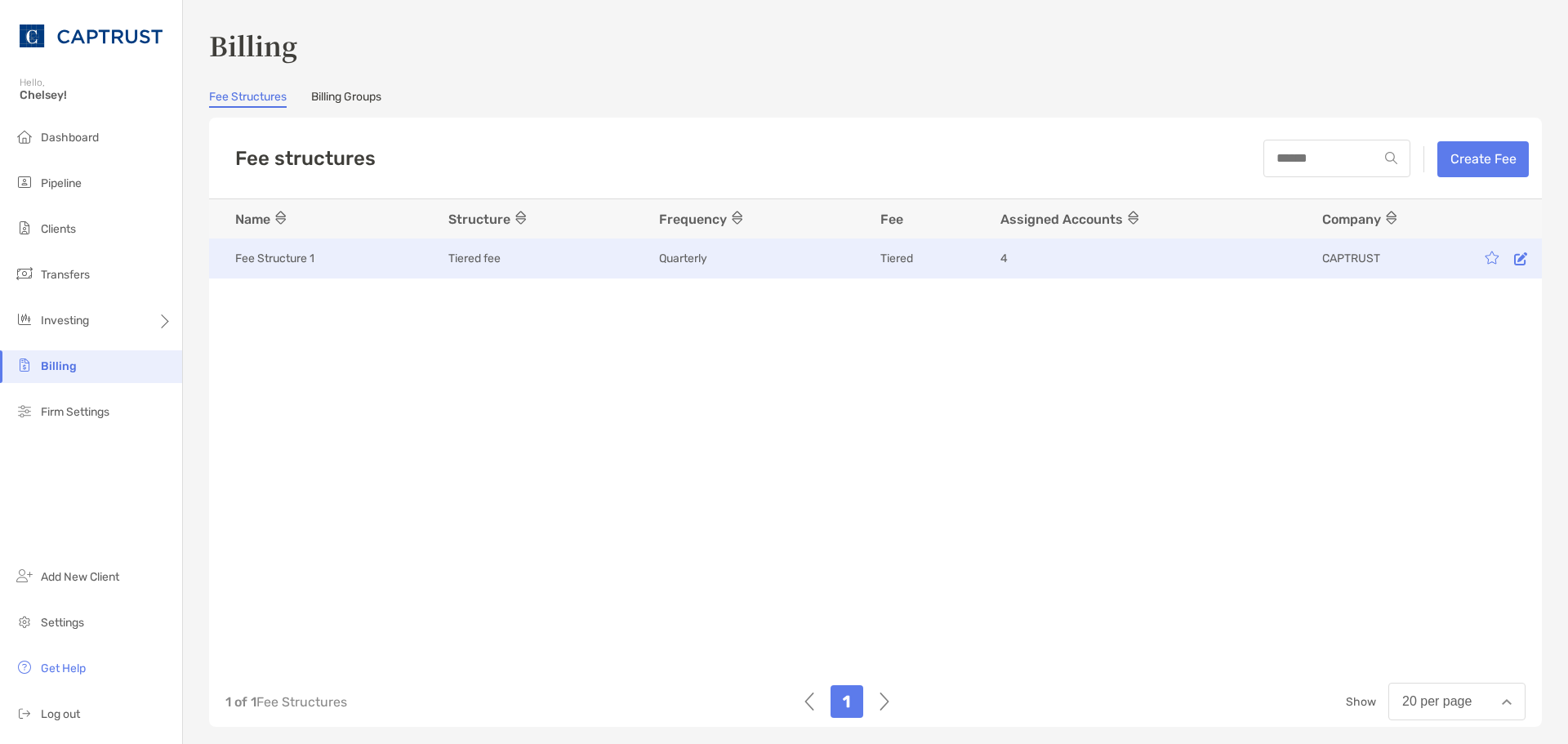 click on "Fee Structure 1" at bounding box center [325, 258] 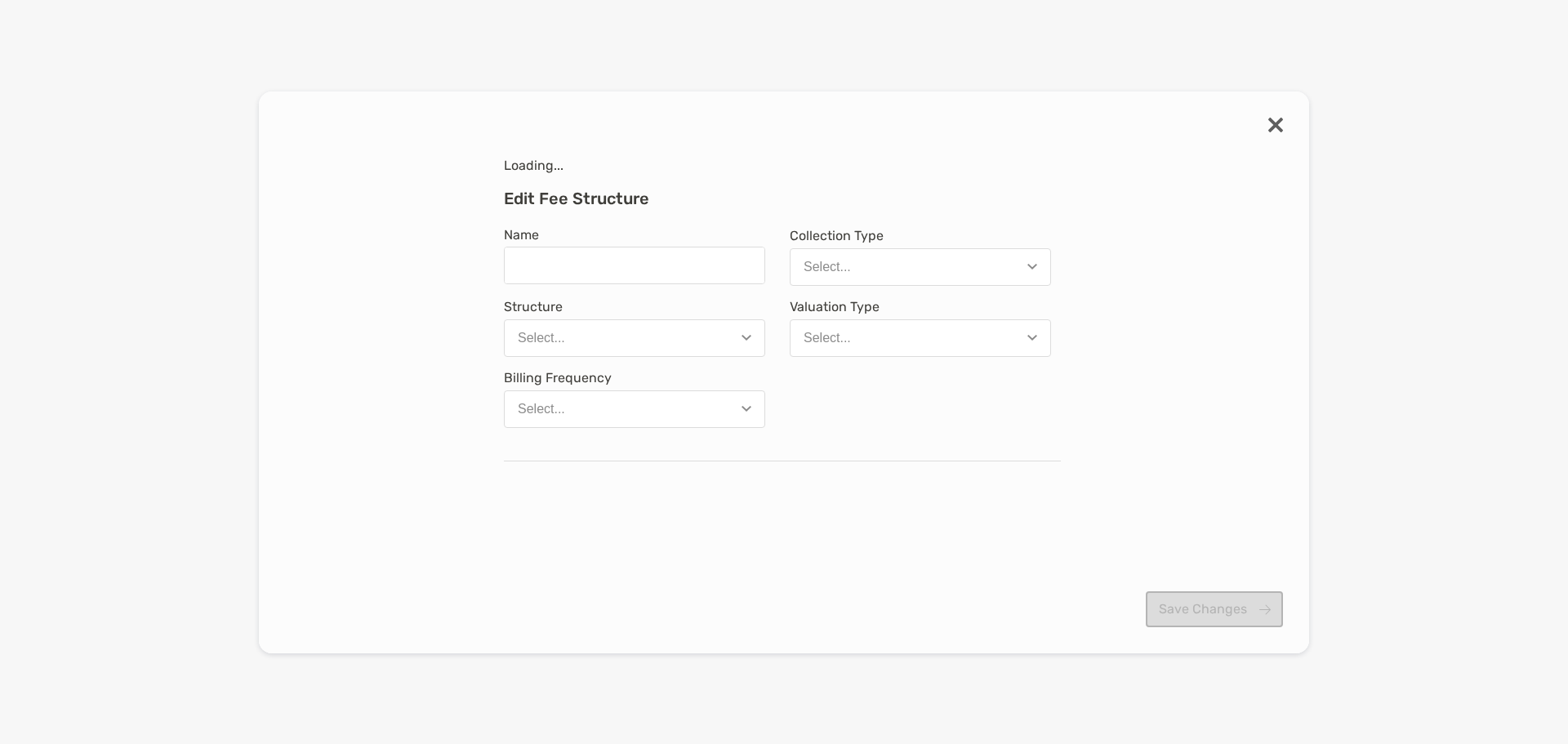 type on "**********" 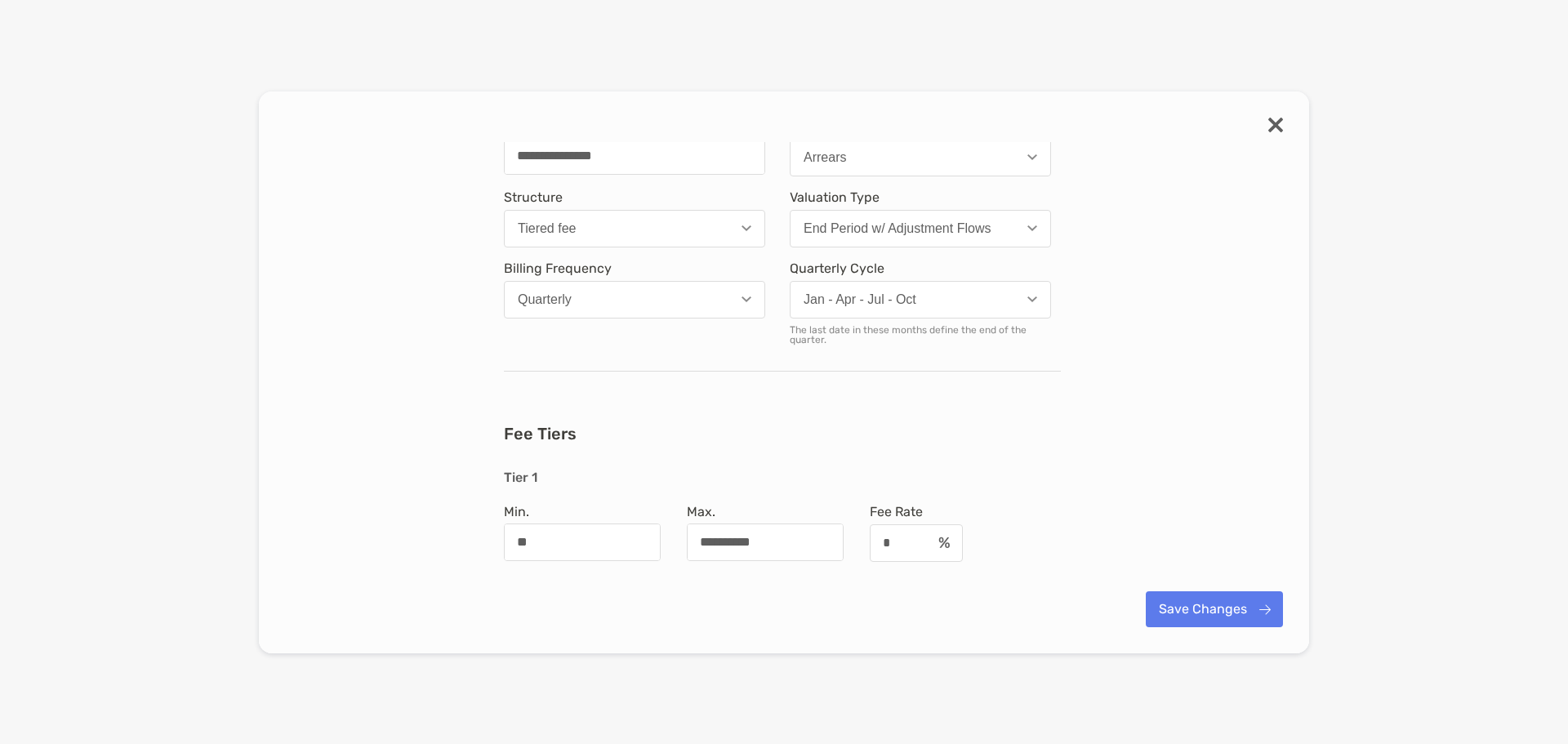 scroll, scrollTop: 0, scrollLeft: 0, axis: both 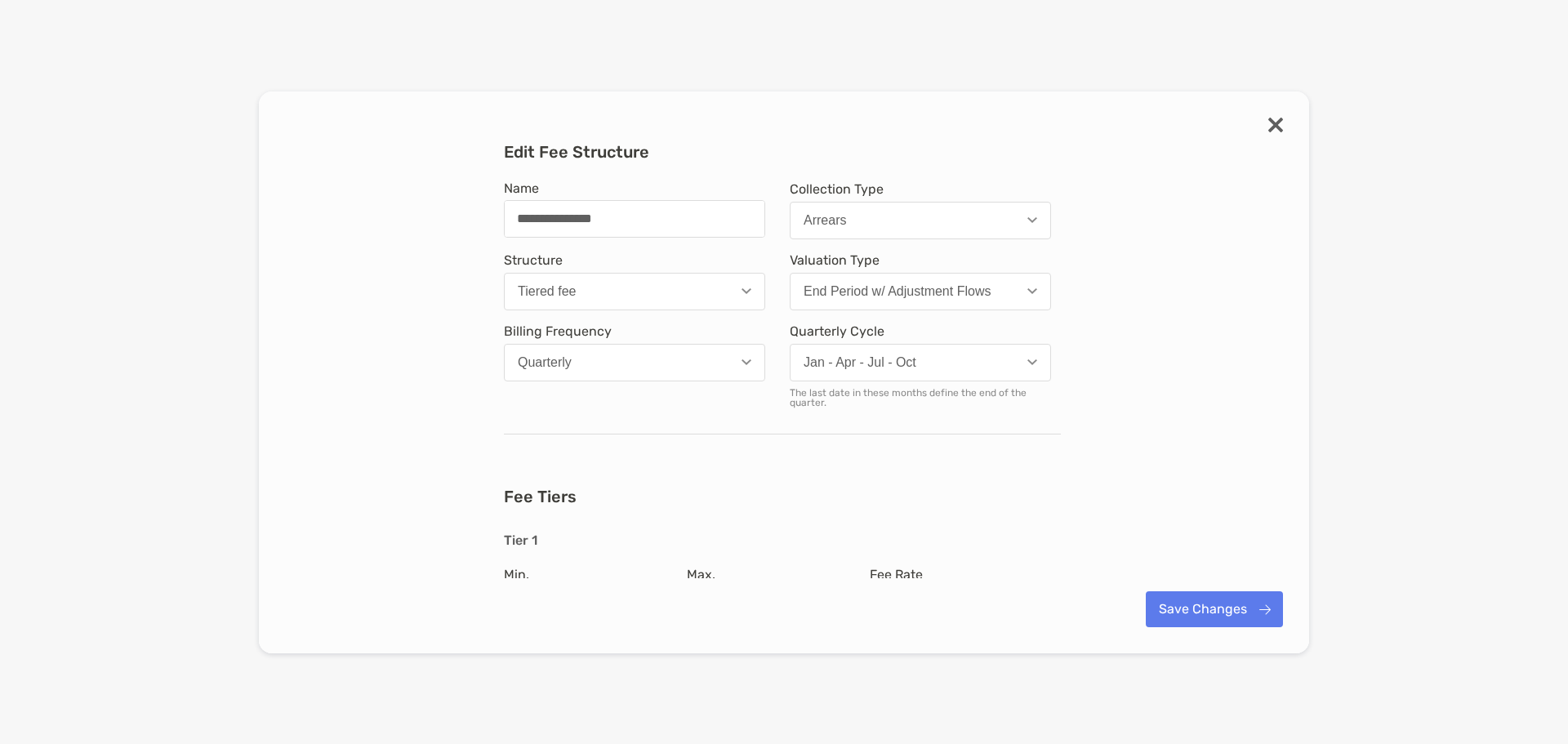 click at bounding box center [1276, 125] 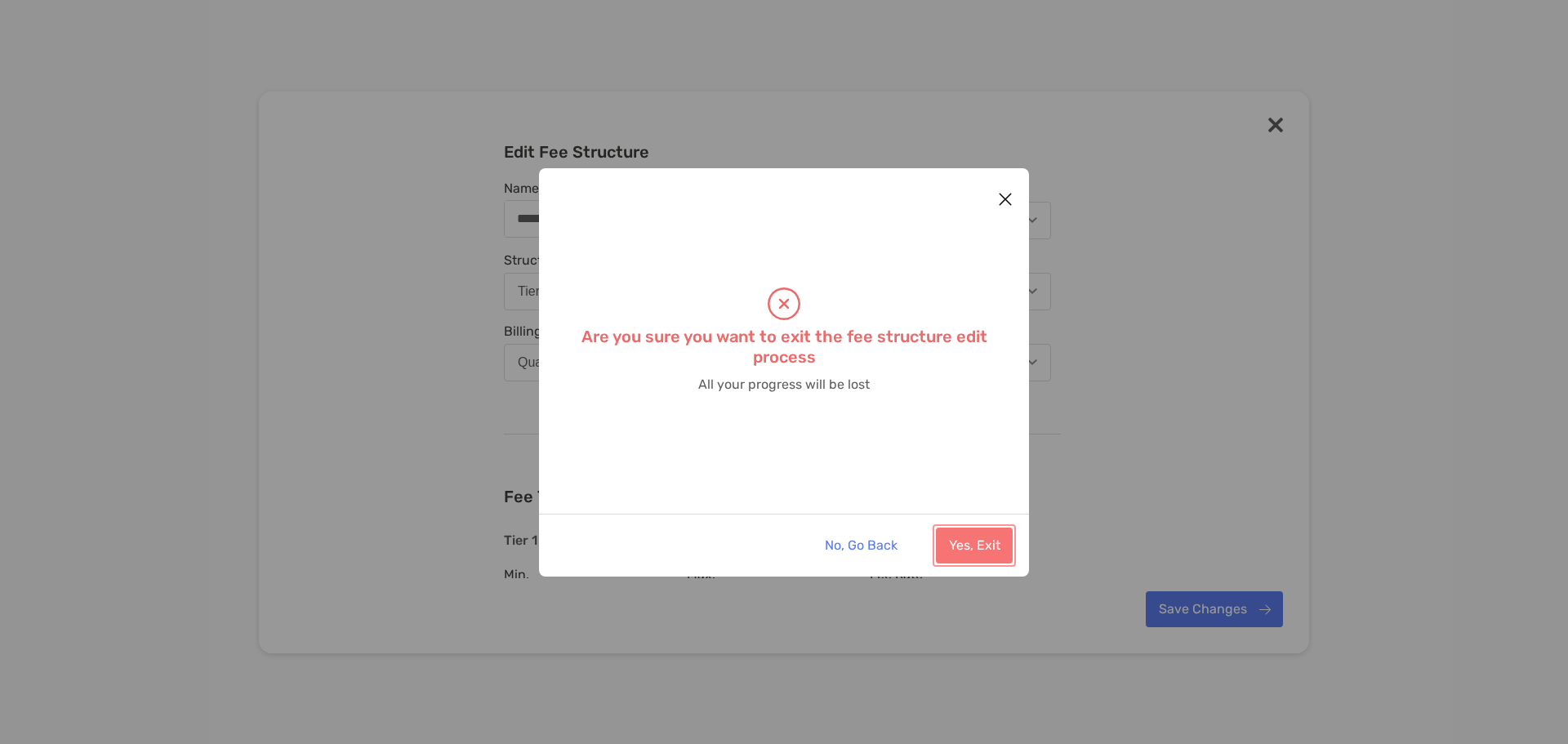 click on "Yes, Exit" at bounding box center [974, 546] 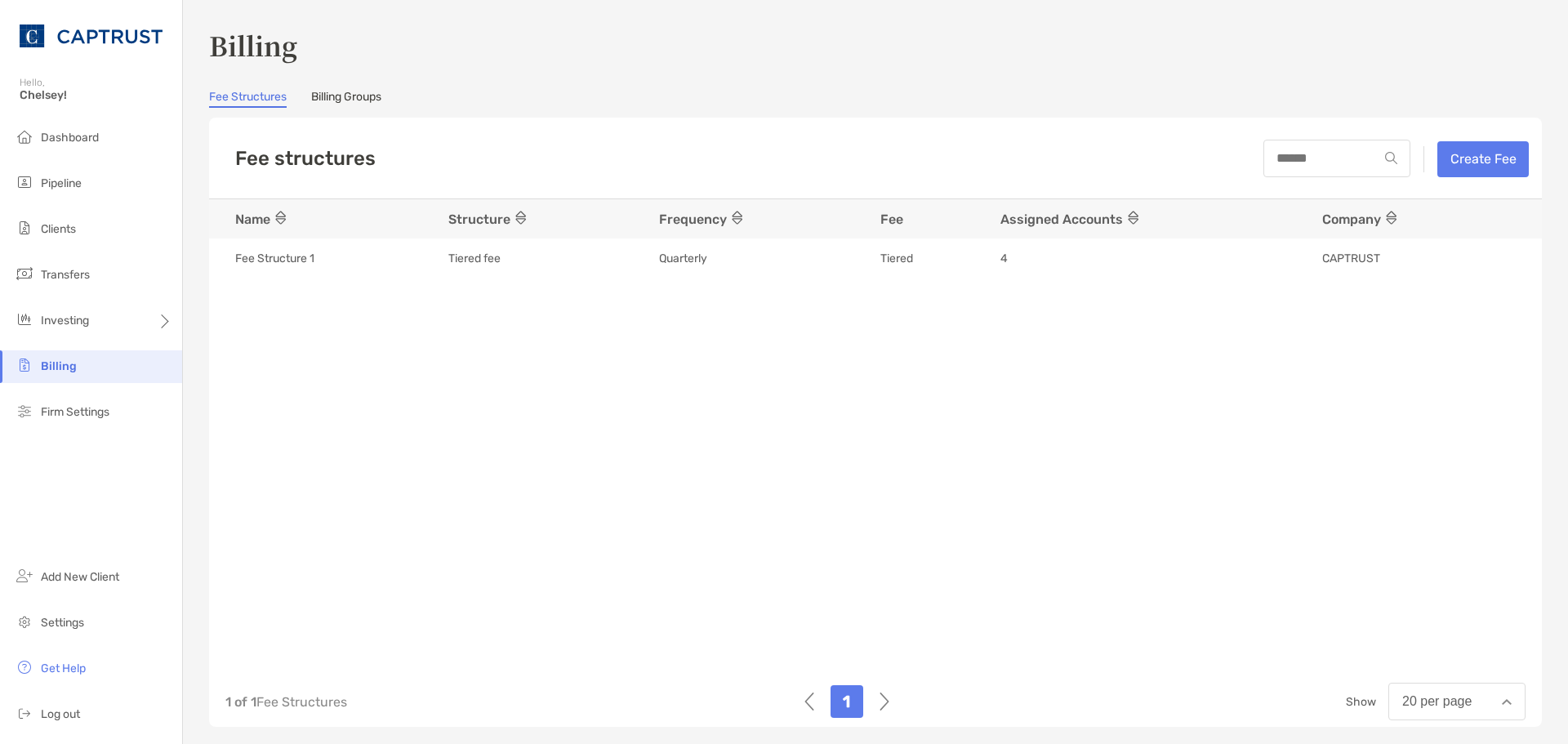 click on "Name Structure Frequency Fee Assigned Accounts Company 0aae7fe0-4e76-11ef-99ee-35e2c201a00f Fee Structure 1 0 Fee Structure 1 Tiered fee Quarterly Tiered 4 CAPTRUST" at bounding box center (875, 428) 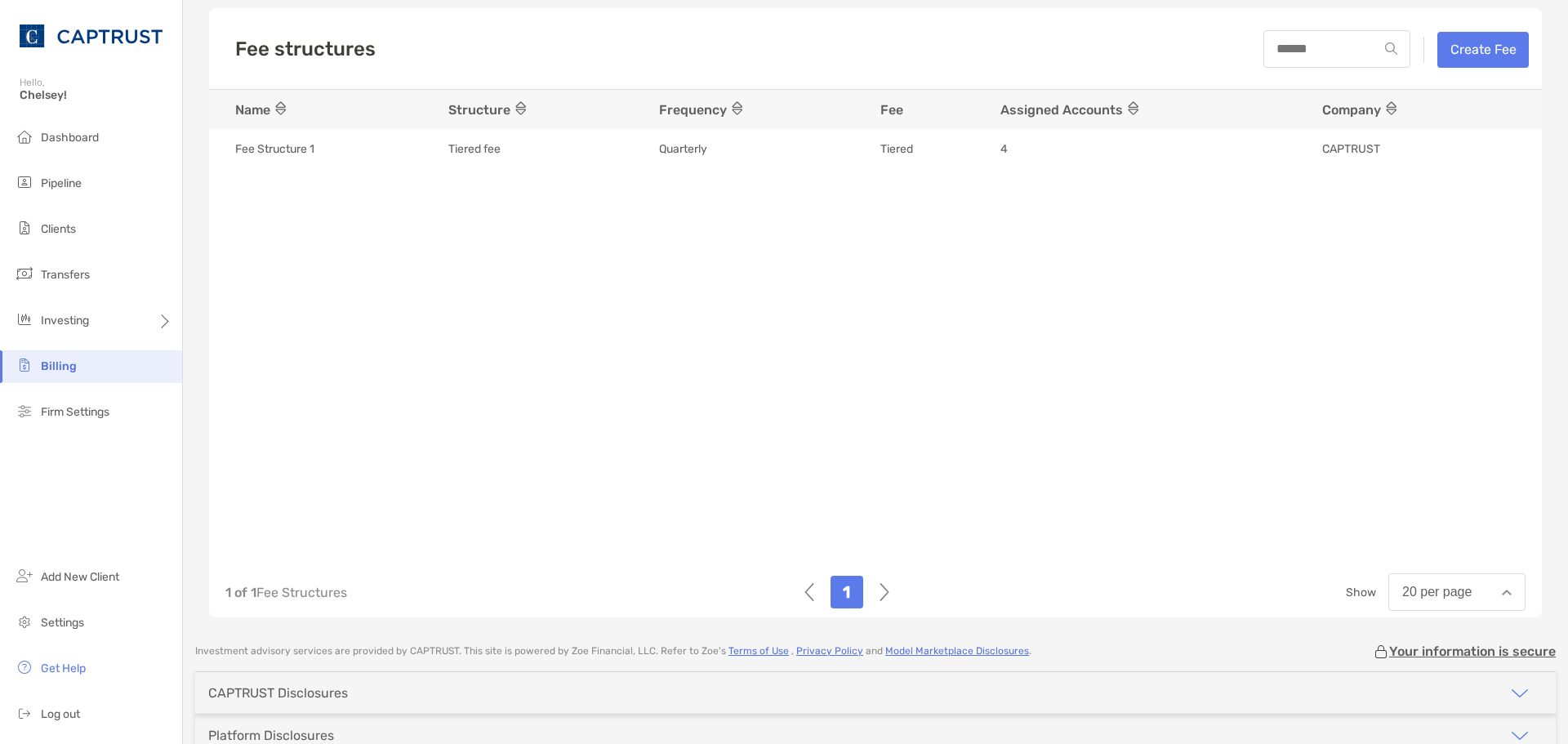 scroll, scrollTop: 200, scrollLeft: 0, axis: vertical 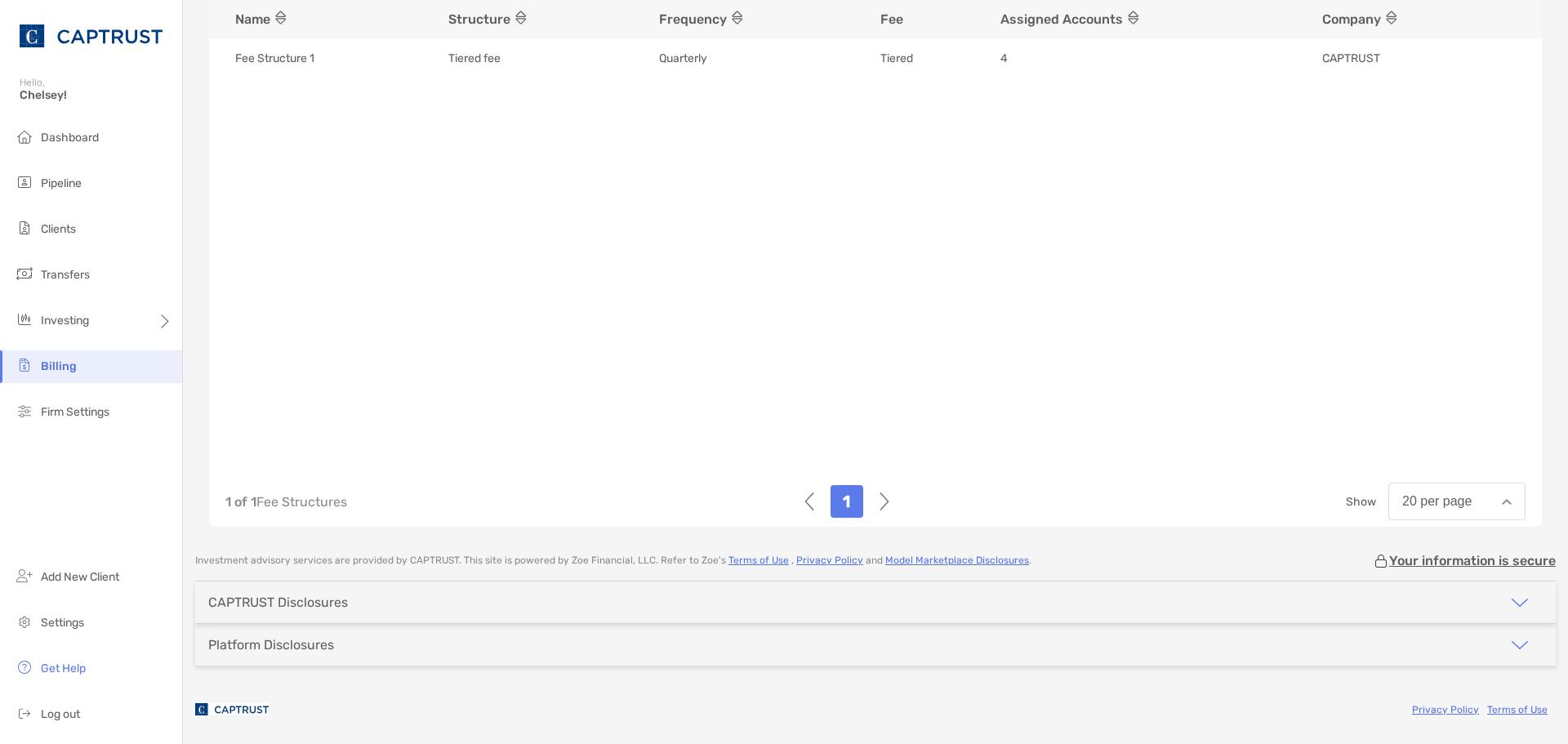 click on "CAPTRUST Disclosures" at bounding box center (875, 602) 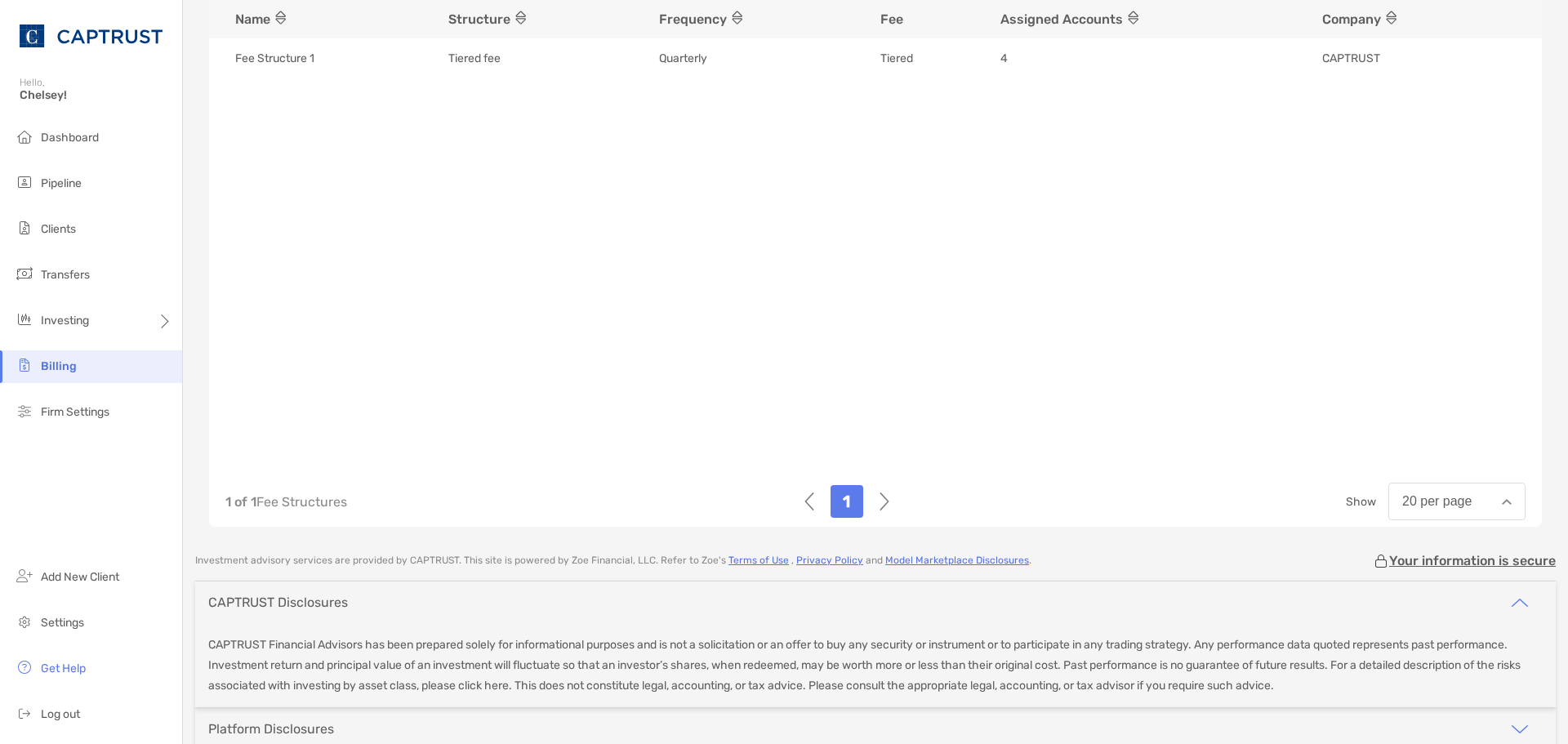 click on "CAPTRUST Disclosures" at bounding box center [875, 602] 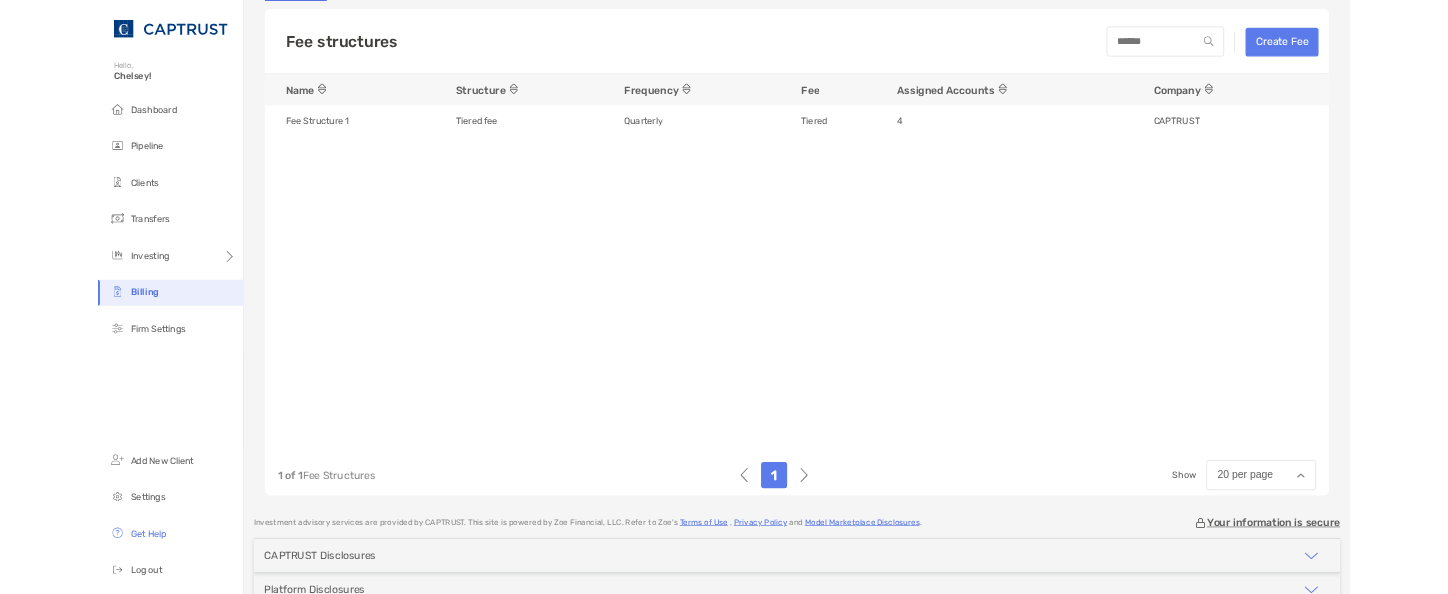 scroll, scrollTop: 0, scrollLeft: 0, axis: both 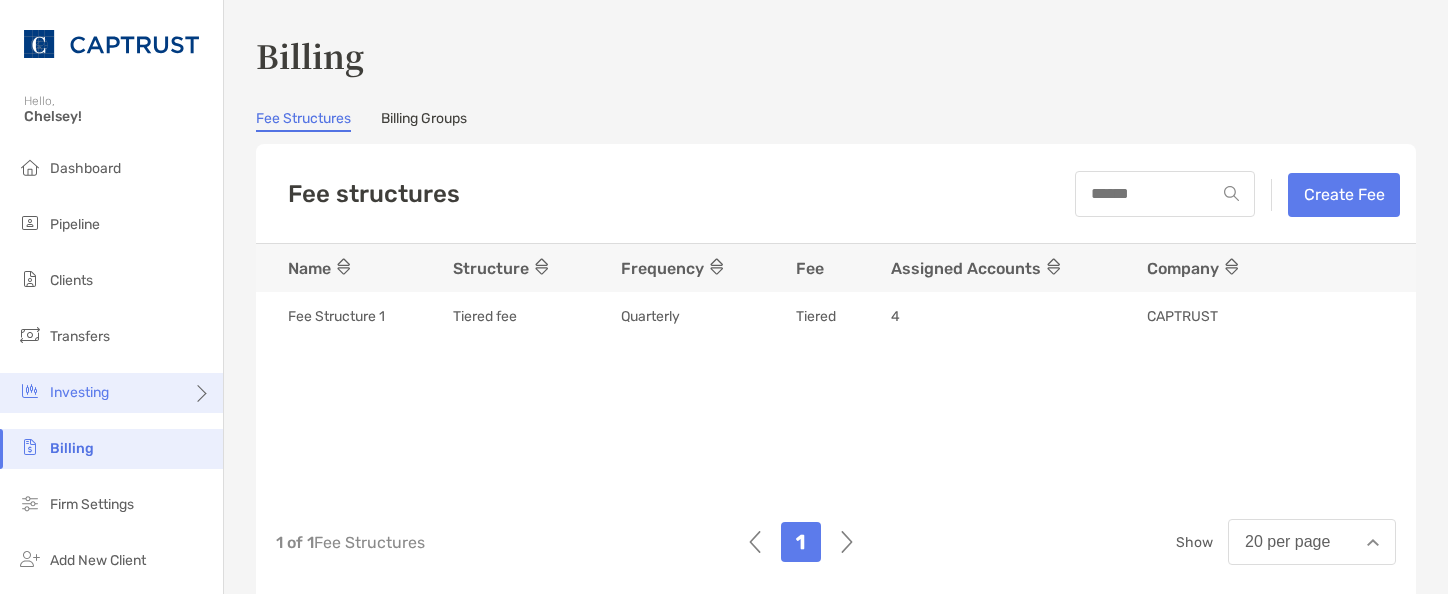 click on "Investing" at bounding box center (111, 393) 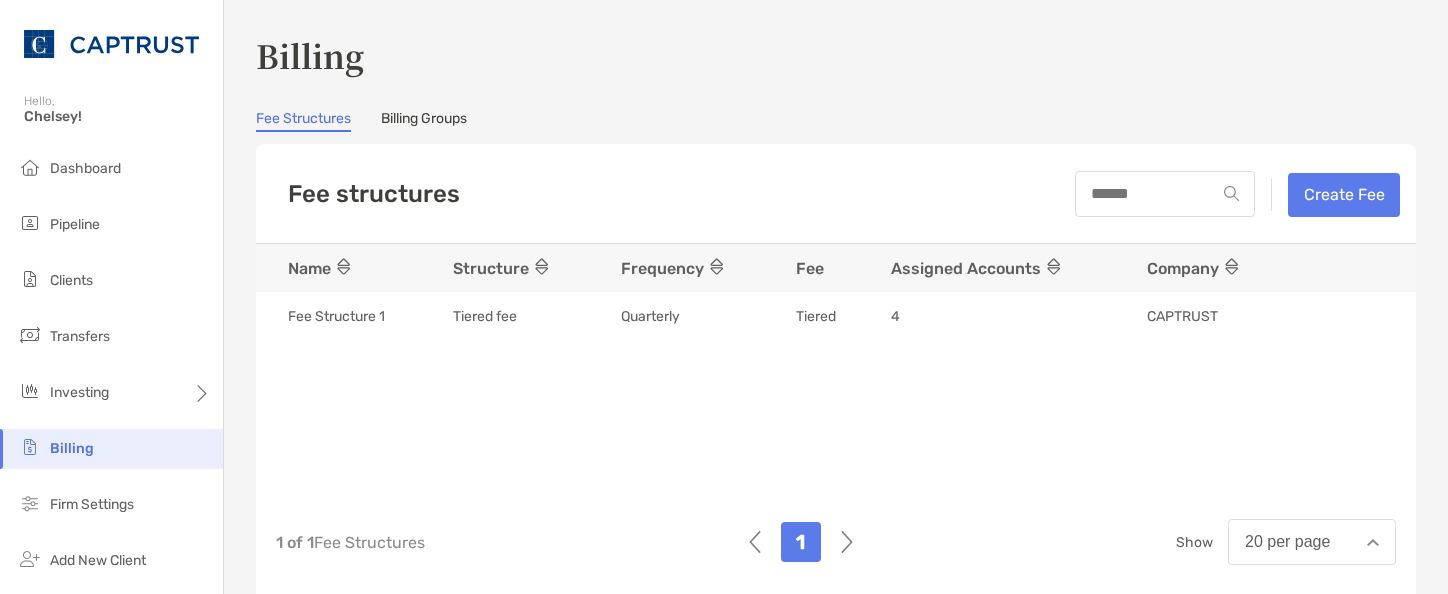 click on "Billing Fee Structures Billing Groups Fee structures Create Fee Name Structure Frequency Fee Assigned Accounts Company 0aae7fe0-4e76-11ef-99ee-35e2c201a00f Fee Structure 1 0 Fee Structure 1 Tiered fee Quarterly Tiered 4 CAPTRUST 1 of
1  Fee Structures 1 Show 20 per page Investment advisory services are provided by   CAPTRUST . This site is powered by Zoe Financial, LLC. Refer to Zoe's   Terms of Use   ,   Privacy Policy   and   Model Marketplace Disclosures .  Your information is secure CAPTRUST Disclosures Platform Disclosures   Certain financial market data and information is provided by QuoteMedia (https://www.quotemedia.com). Financial Market Data powered by http://QuoteMedia.com . All rights reserved. View the Terms of Use: https://www.quotemedia.com/legal/tos. NYSE data delayed 15 minutes.   Privacy Policy Terms of Use" at bounding box center [836, 297] 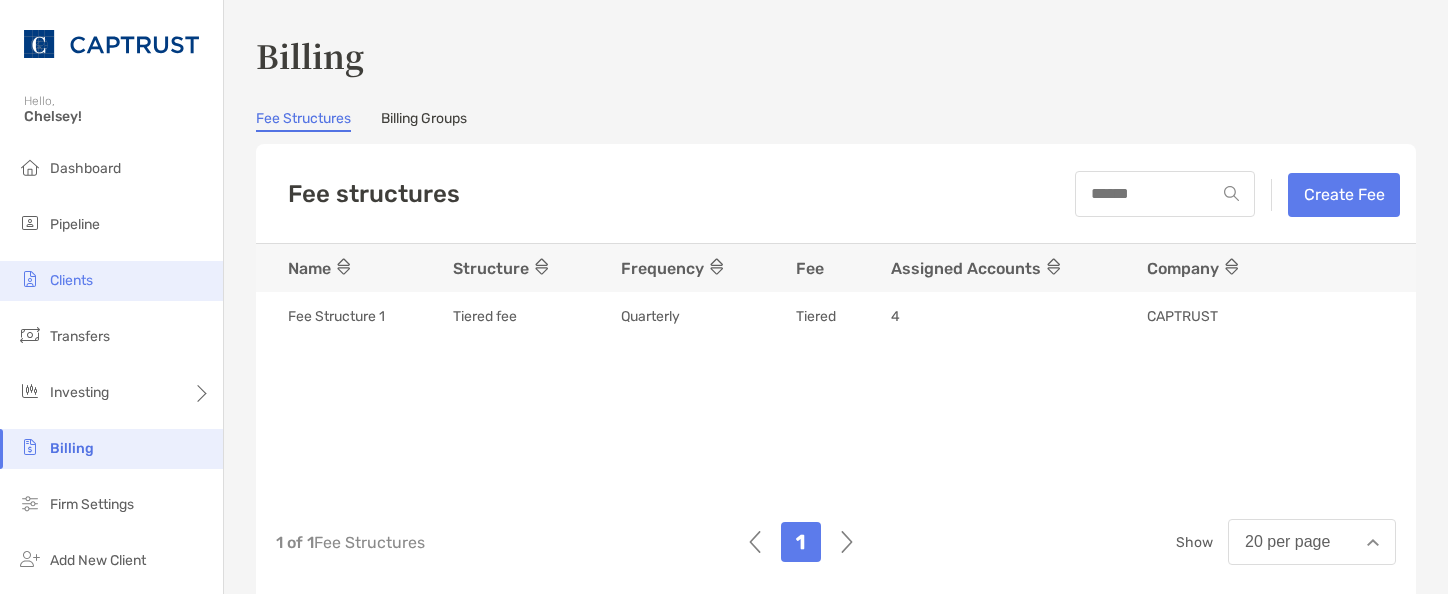click on "Clients" at bounding box center (111, 281) 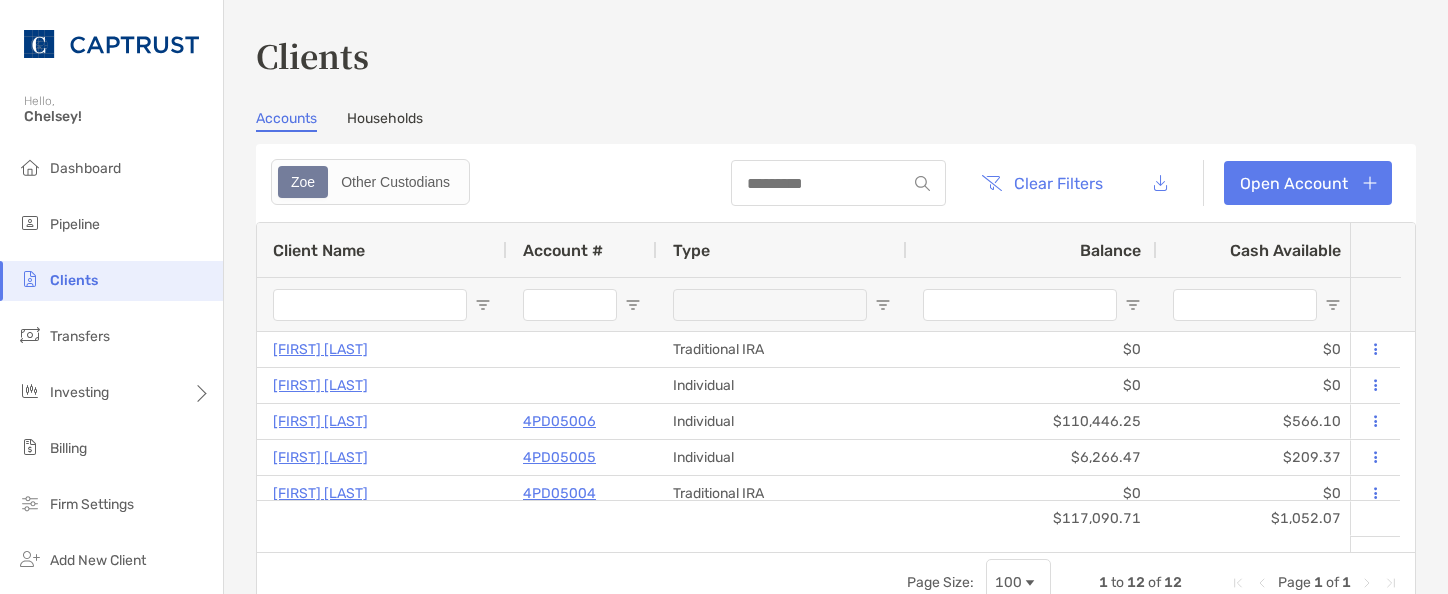 scroll, scrollTop: 0, scrollLeft: 1543, axis: horizontal 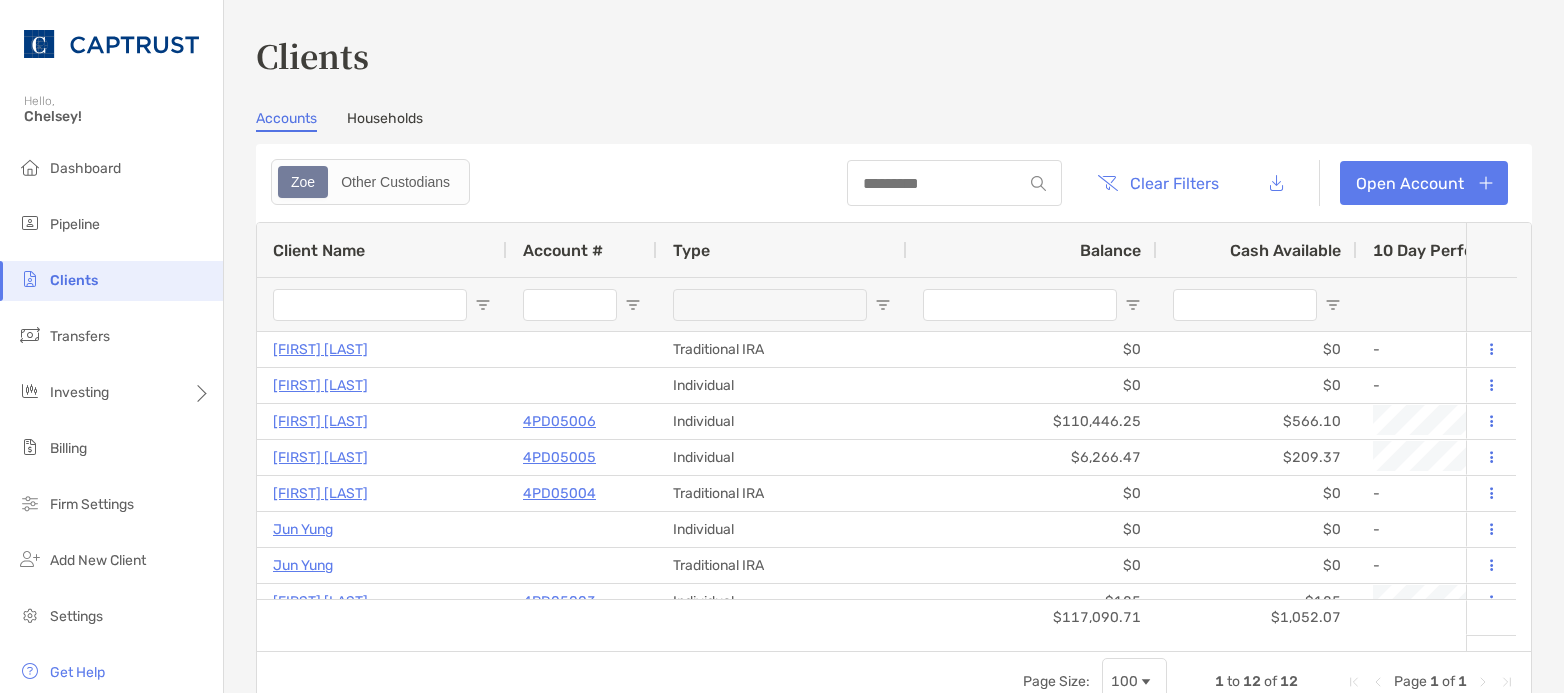 drag, startPoint x: 1174, startPoint y: 91, endPoint x: 1163, endPoint y: 97, distance: 12.529964 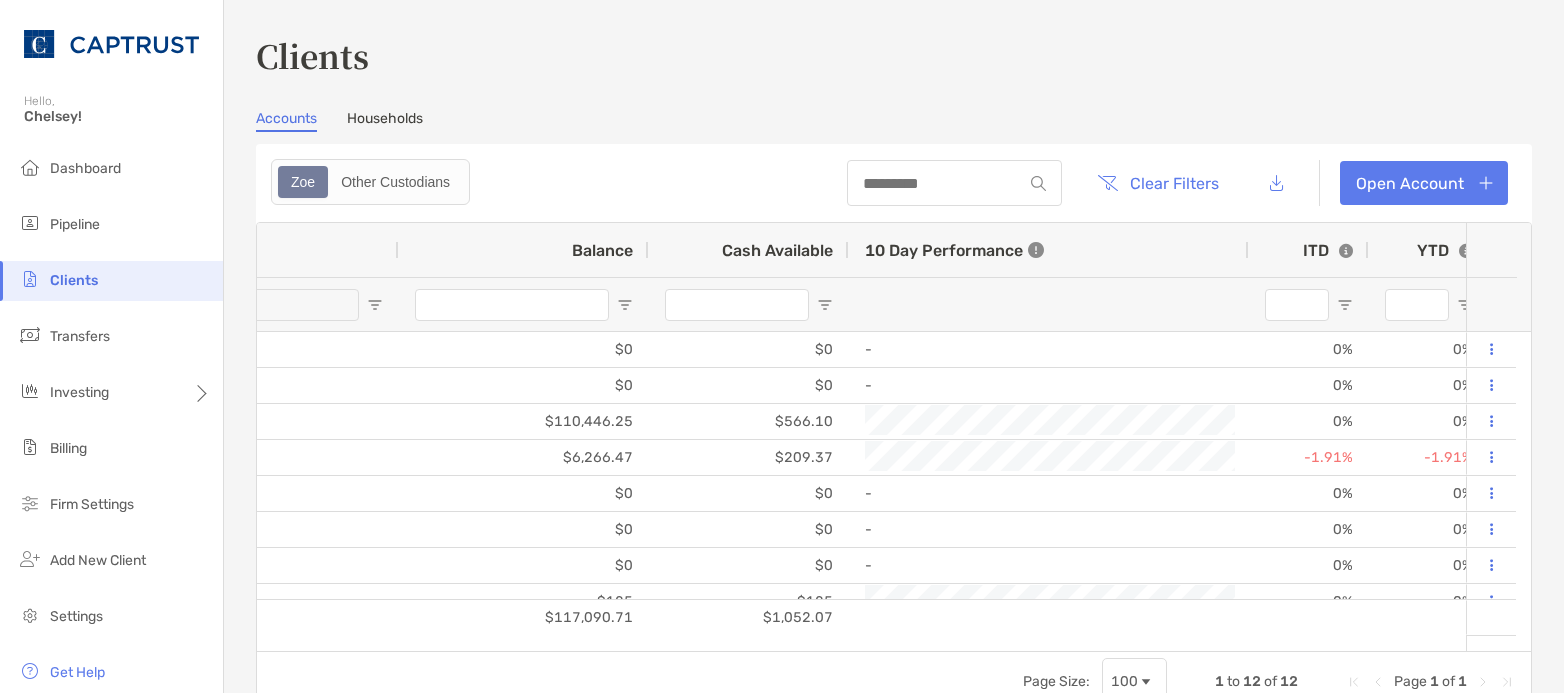 scroll, scrollTop: 0, scrollLeft: 924, axis: horizontal 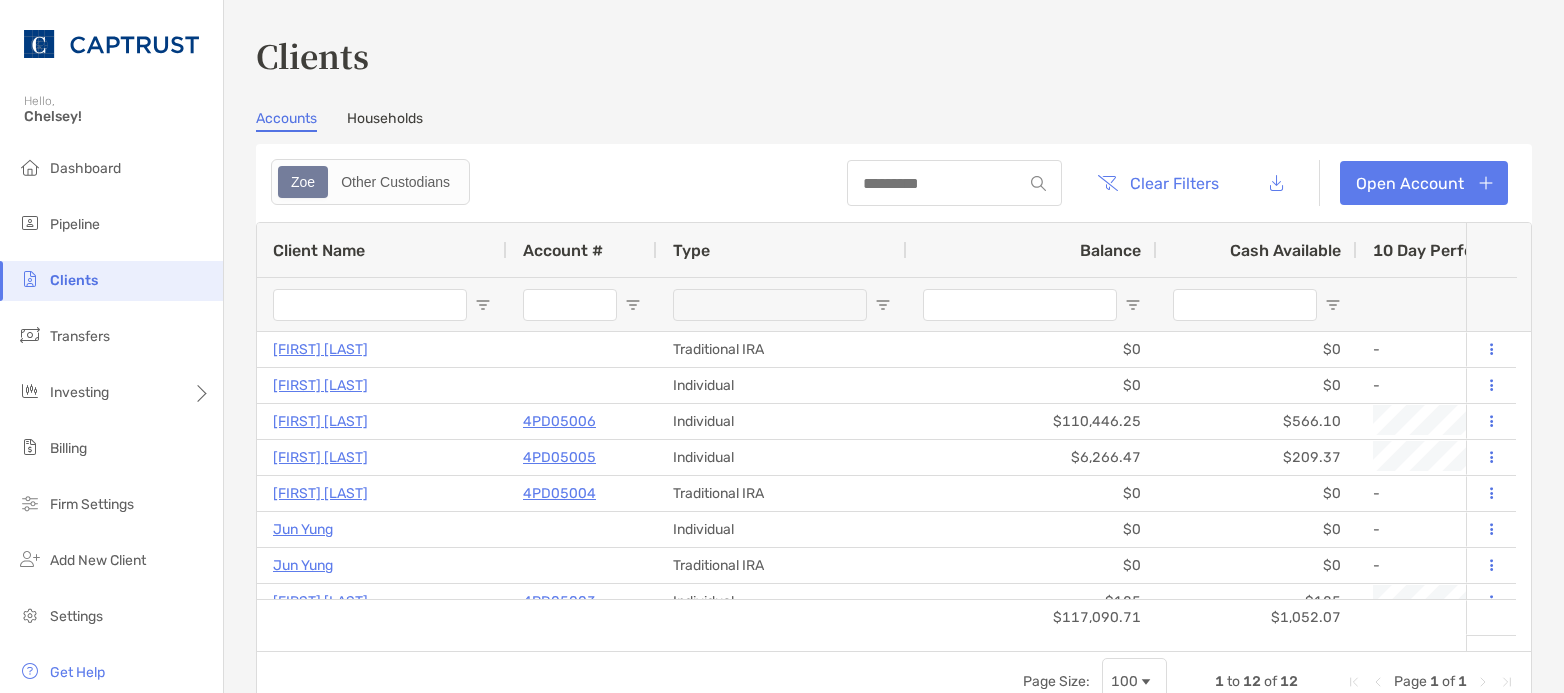 click on "Clients" at bounding box center (894, 55) 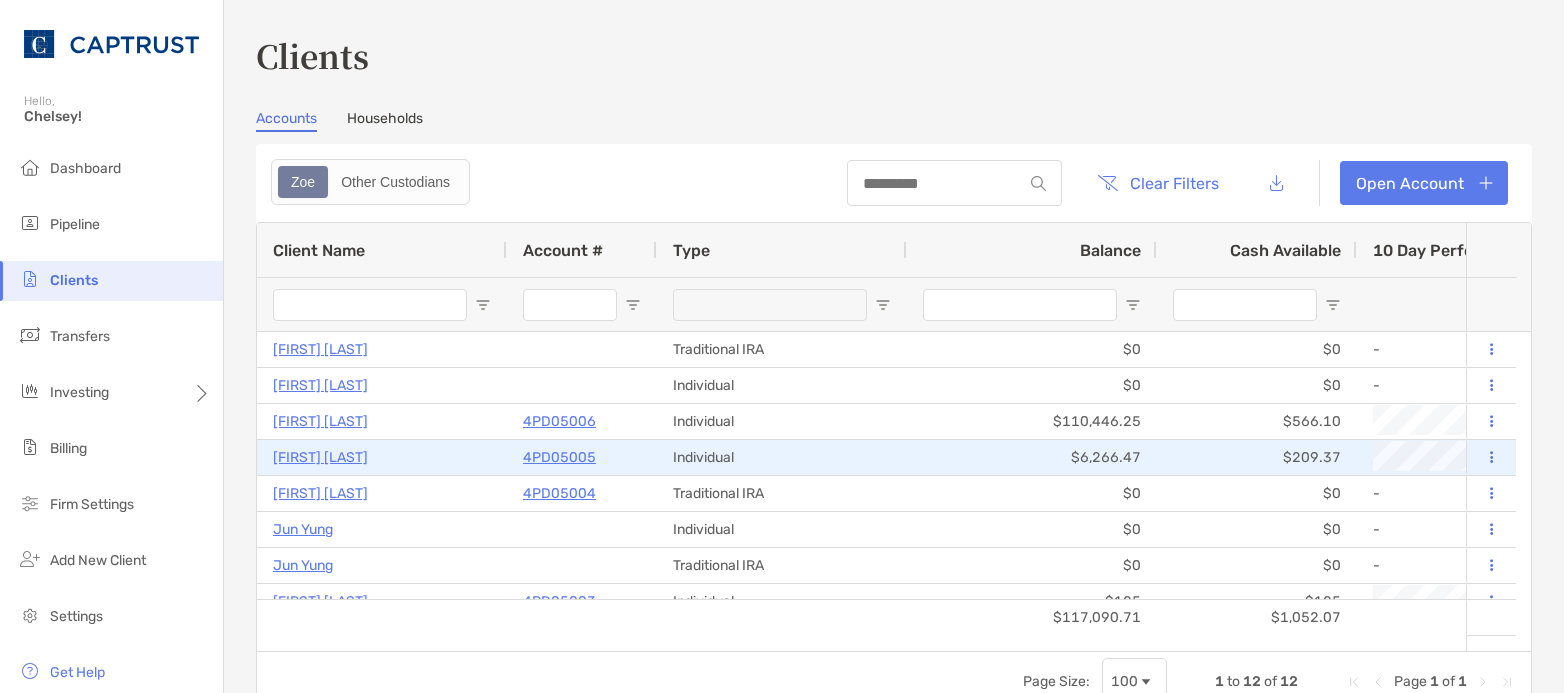 scroll, scrollTop: 69, scrollLeft: 0, axis: vertical 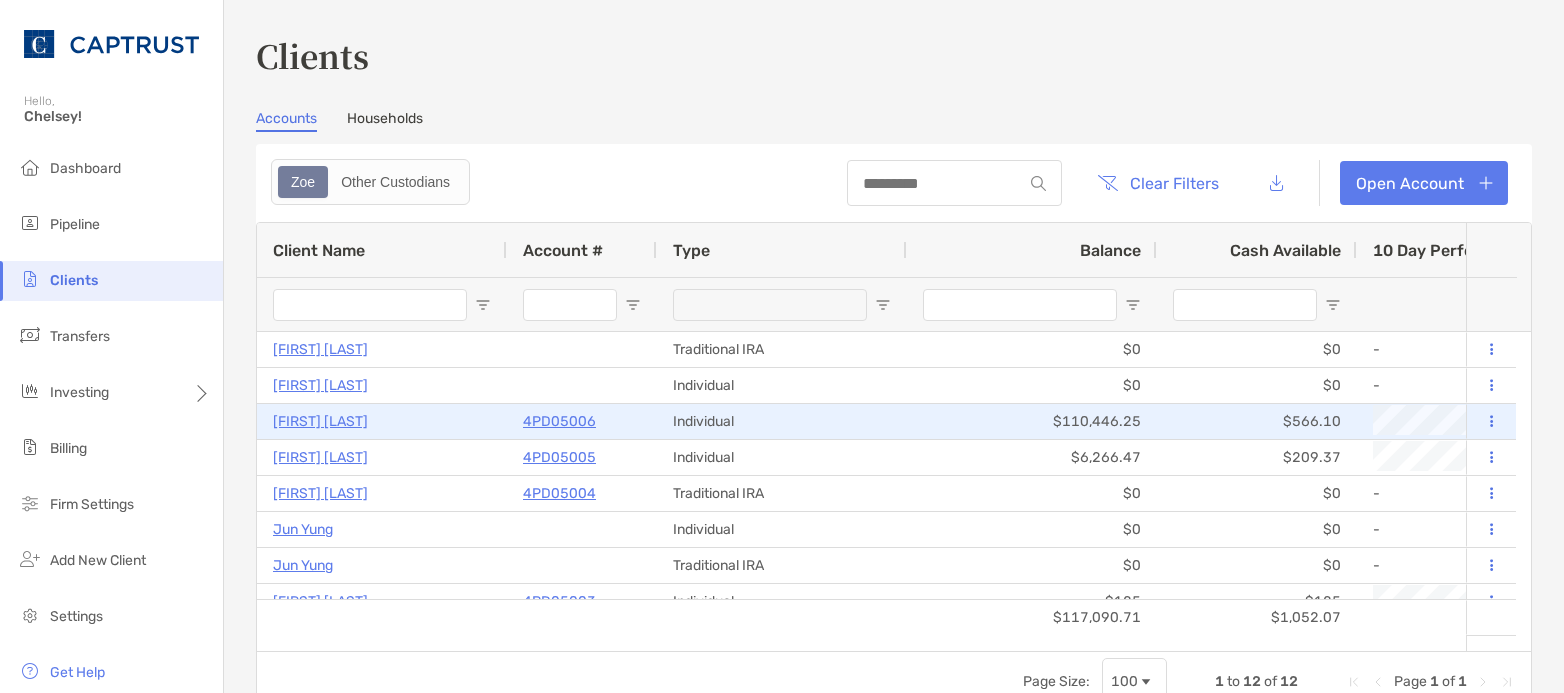 click on "[FIRST] [LAST]" at bounding box center [320, 421] 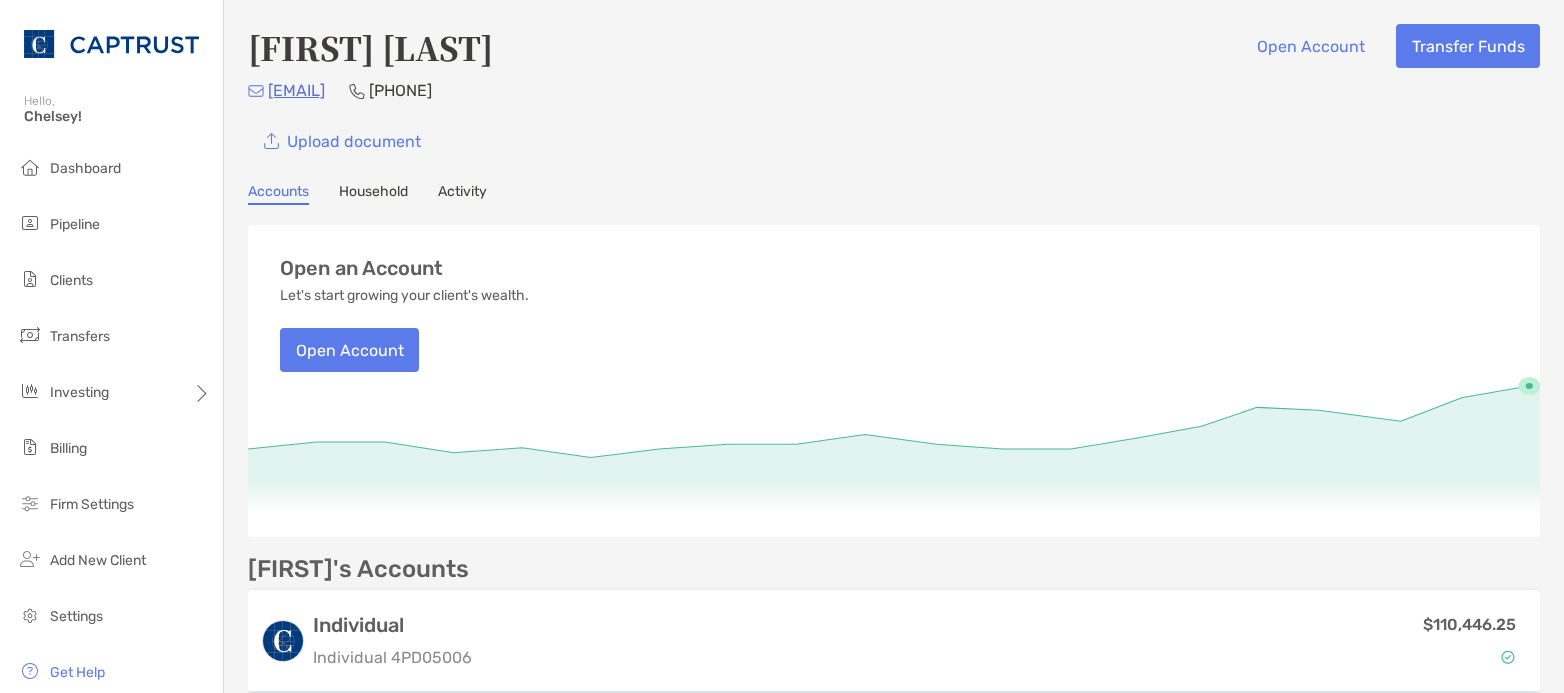 click on "Upload document" at bounding box center [894, 141] 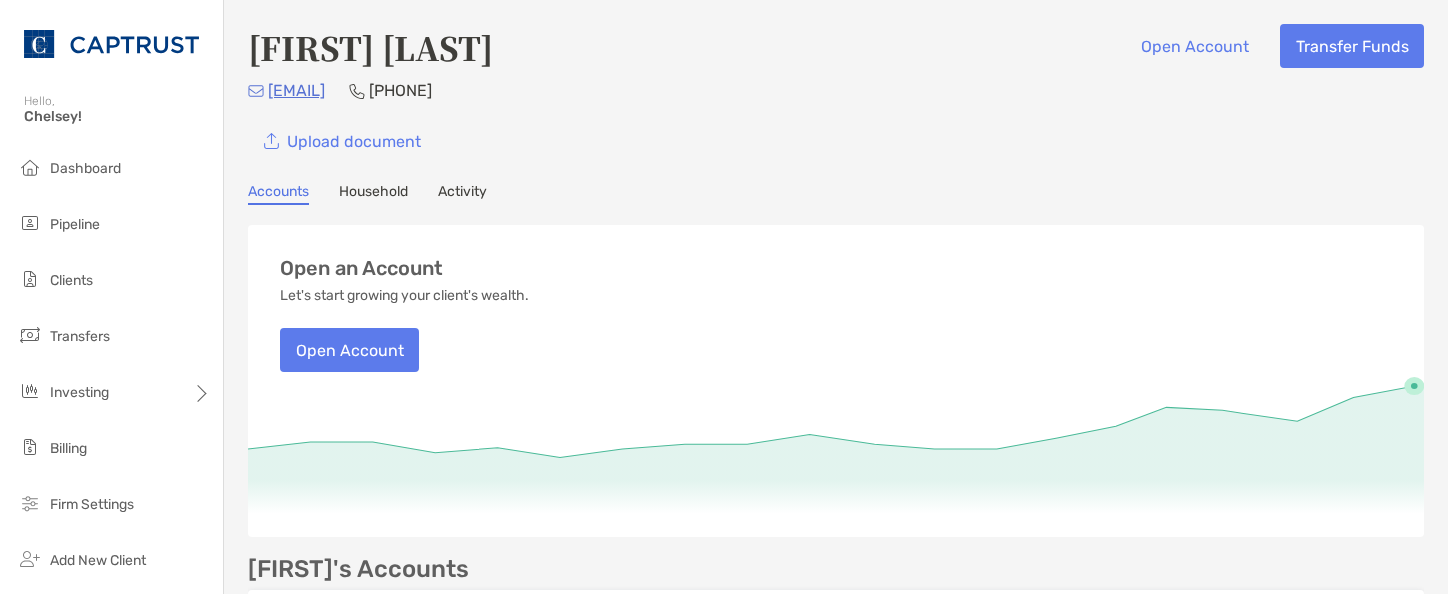 click on "Accounts Household Activity" at bounding box center [836, 194] 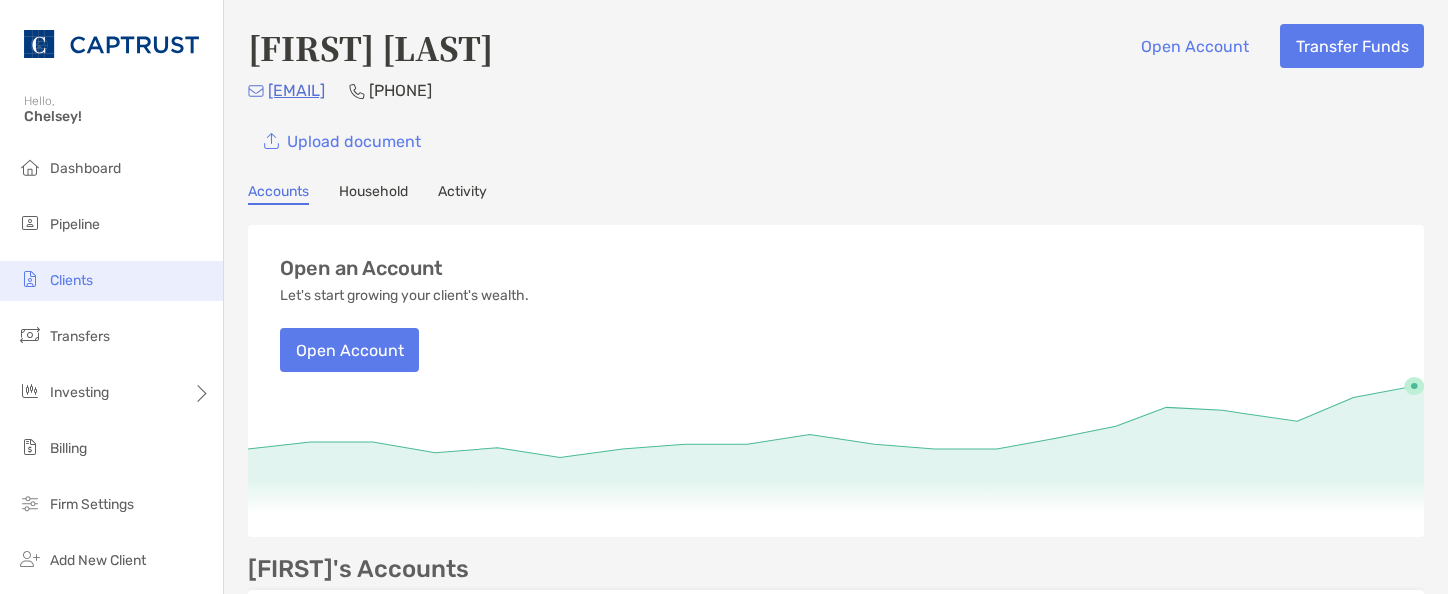 click on "Clients" at bounding box center (71, 280) 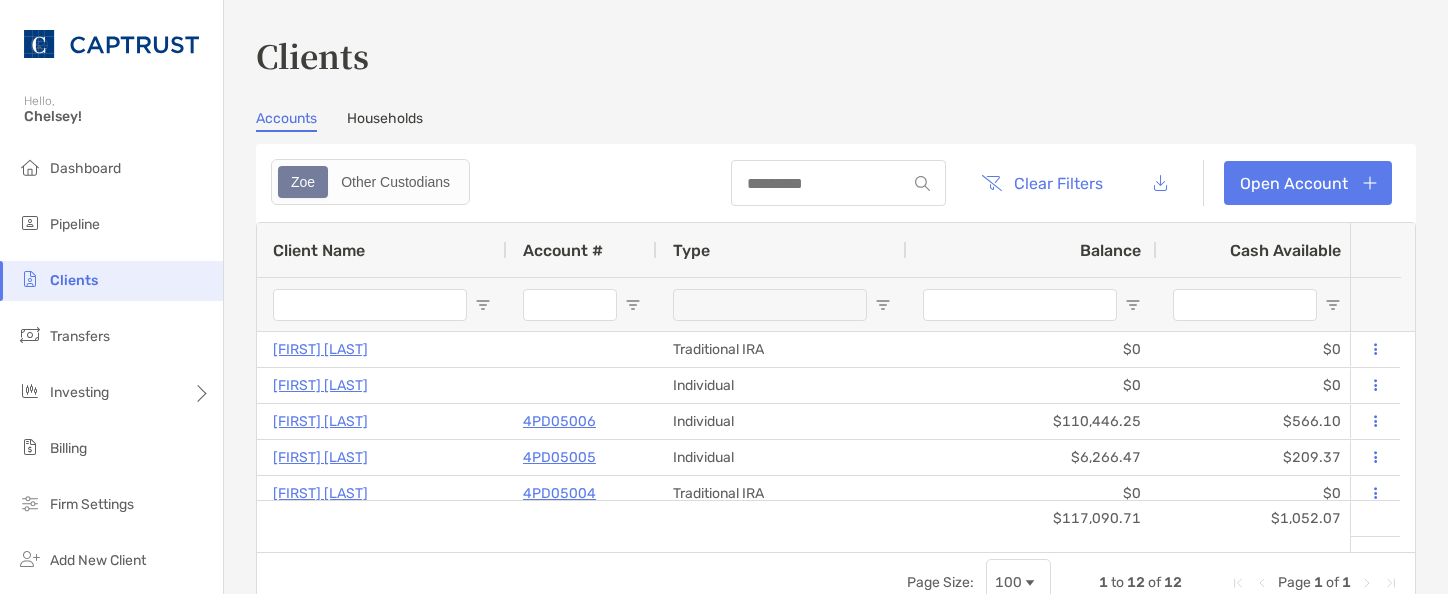 click on "Clients Accounts Households Zoe Other Custodians Clear Filters Open Account 1 to 12 of 12. Page 1 of 1                   Client Name                                       Account #                                       Type                                       Balance                                       Cash Available                               10 Day Performance                   ITD                                       YTD                                       Status                                       Model Assigned                                       Auto Rebalance                                       Household Name                                       Fee Structure                                       Billing Group                                       Beneficiaries                                       Advisor                                       Firm" at bounding box center (836, 297) 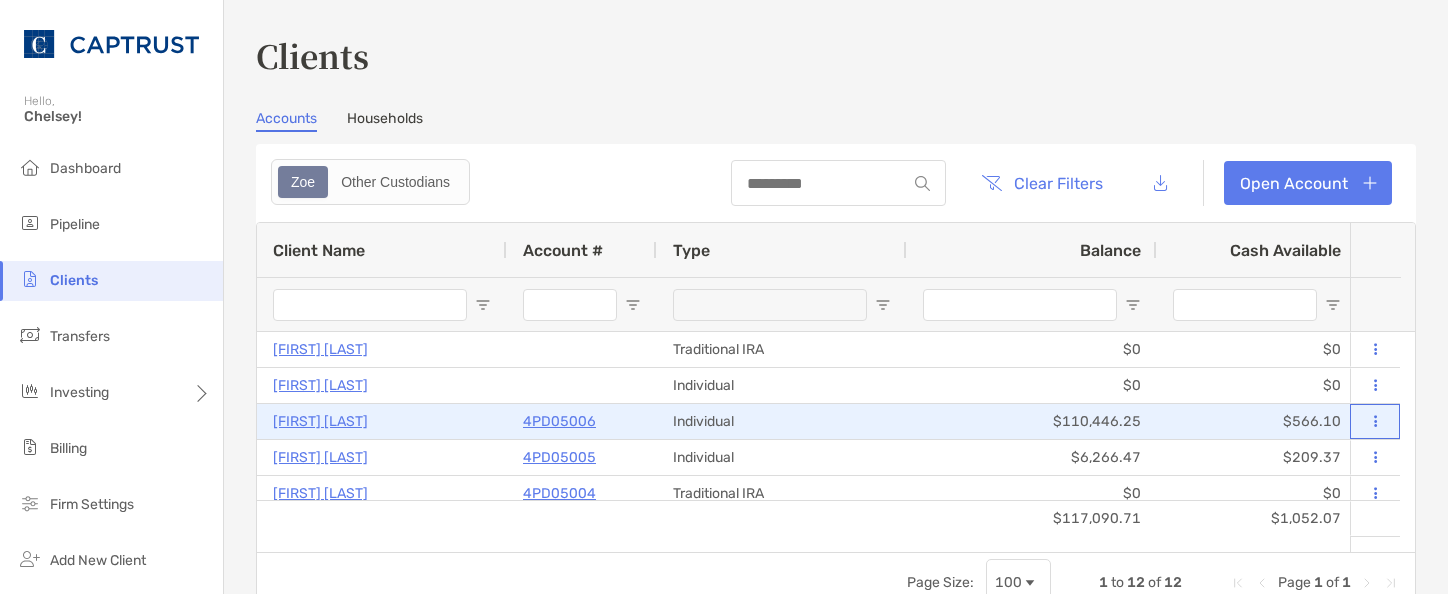 click at bounding box center [1375, 422] 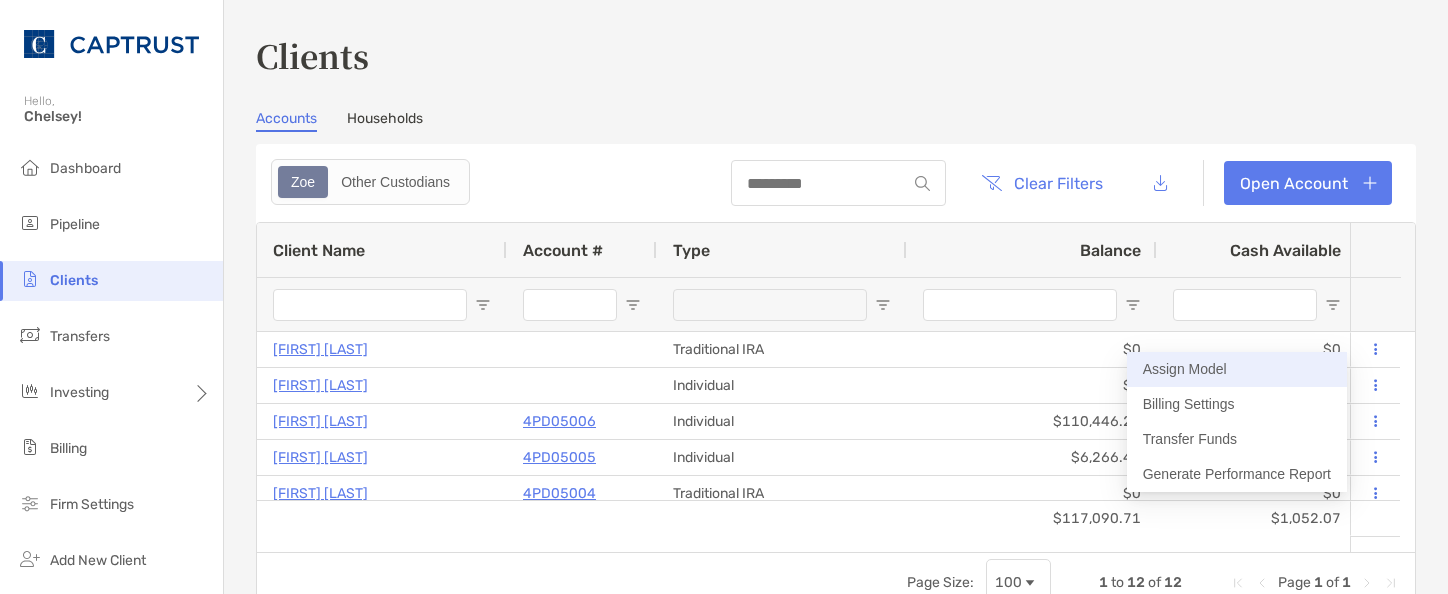 click on "Assign Model" at bounding box center (1237, 369) 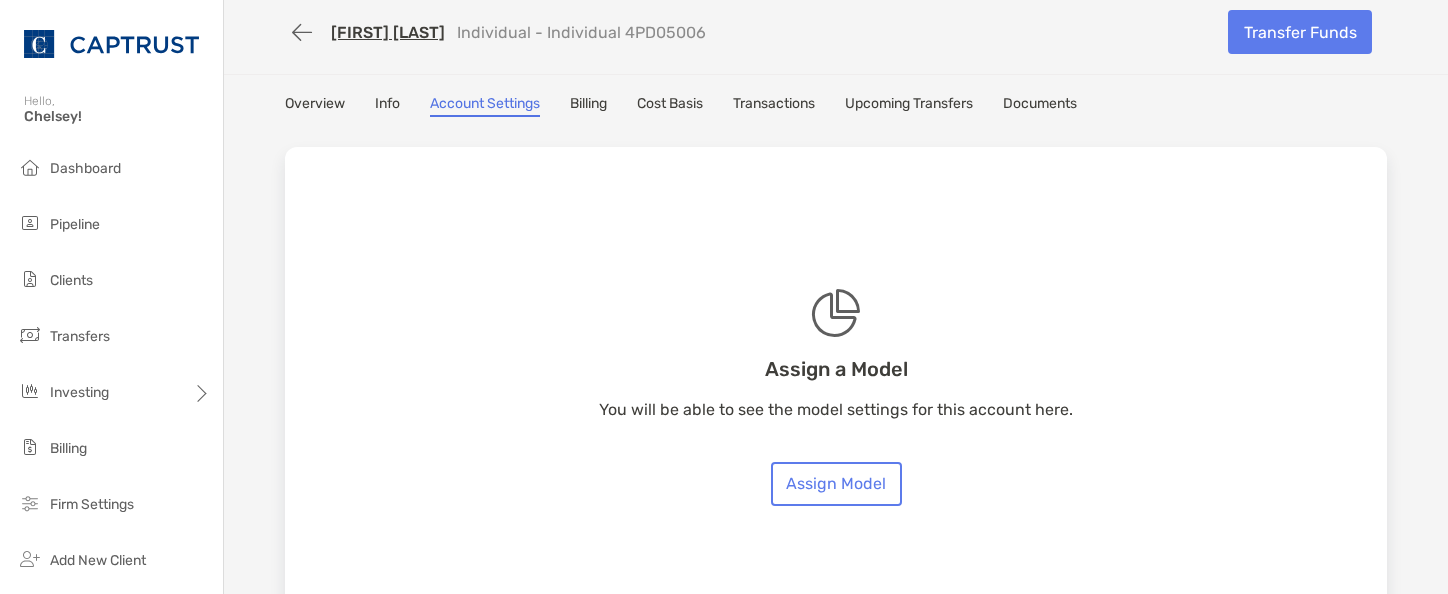 scroll, scrollTop: 0, scrollLeft: 0, axis: both 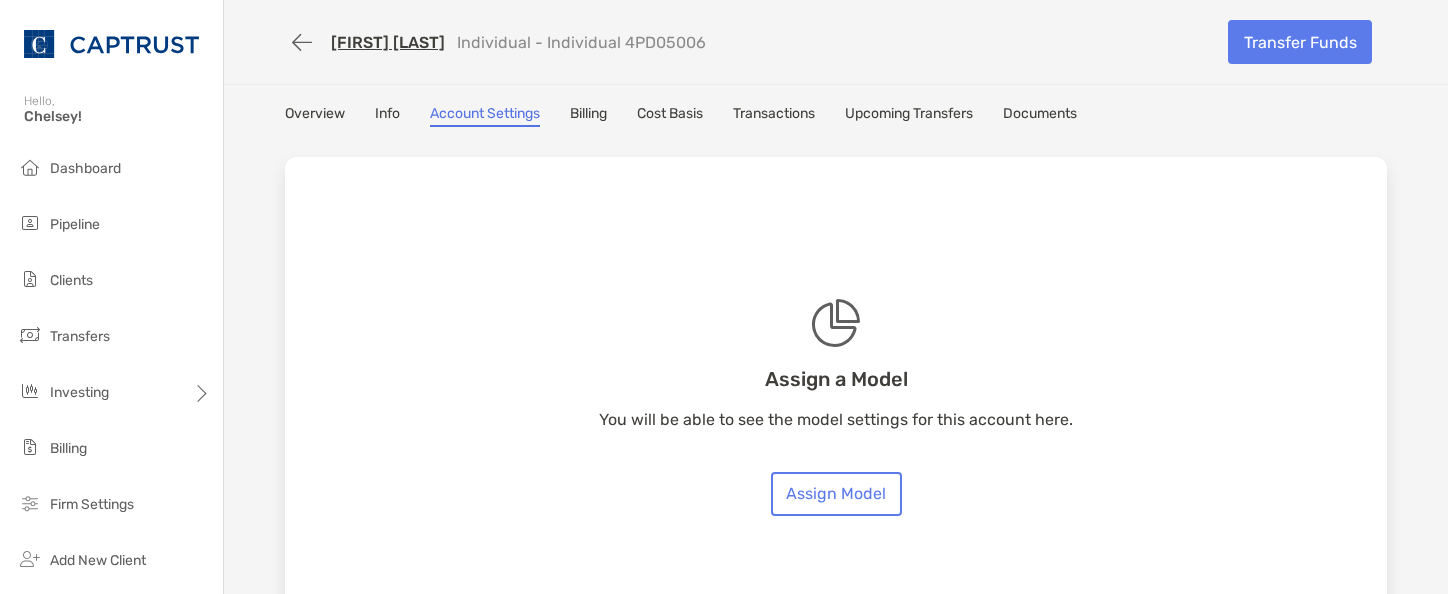 click on "Assign a Model You will be able to see the model settings for this account here. Assign Model" at bounding box center (836, 407) 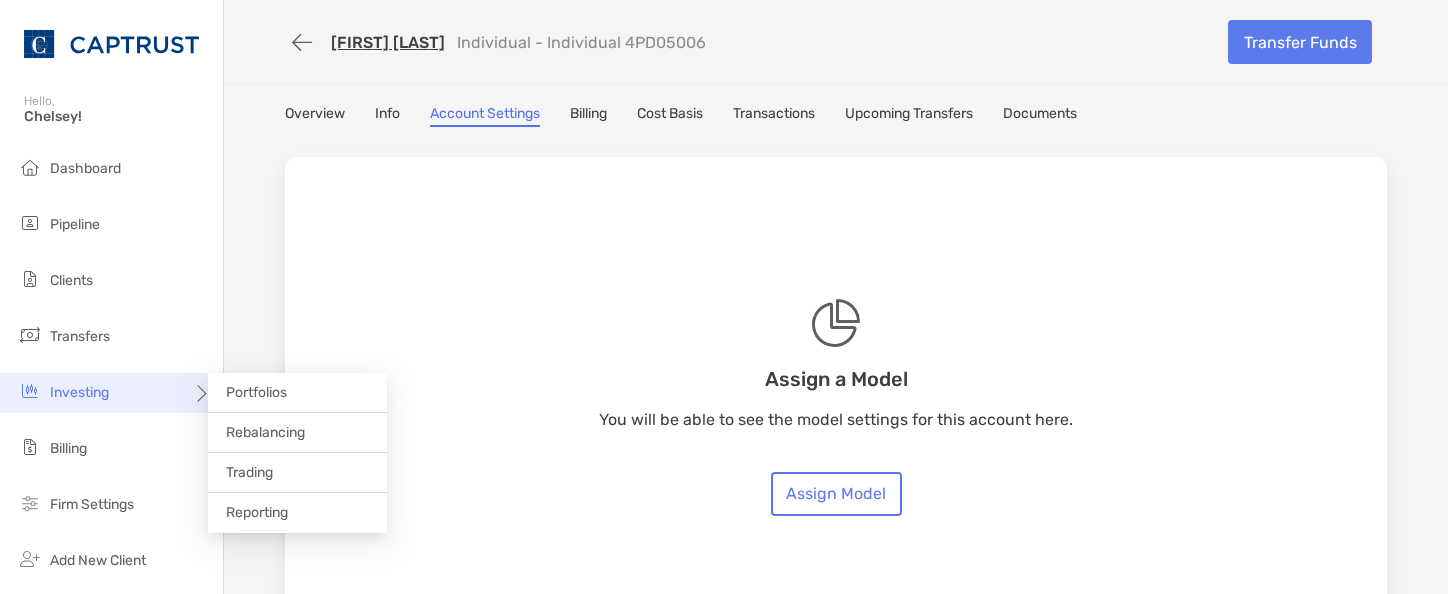 click on "Investing" at bounding box center (111, 393) 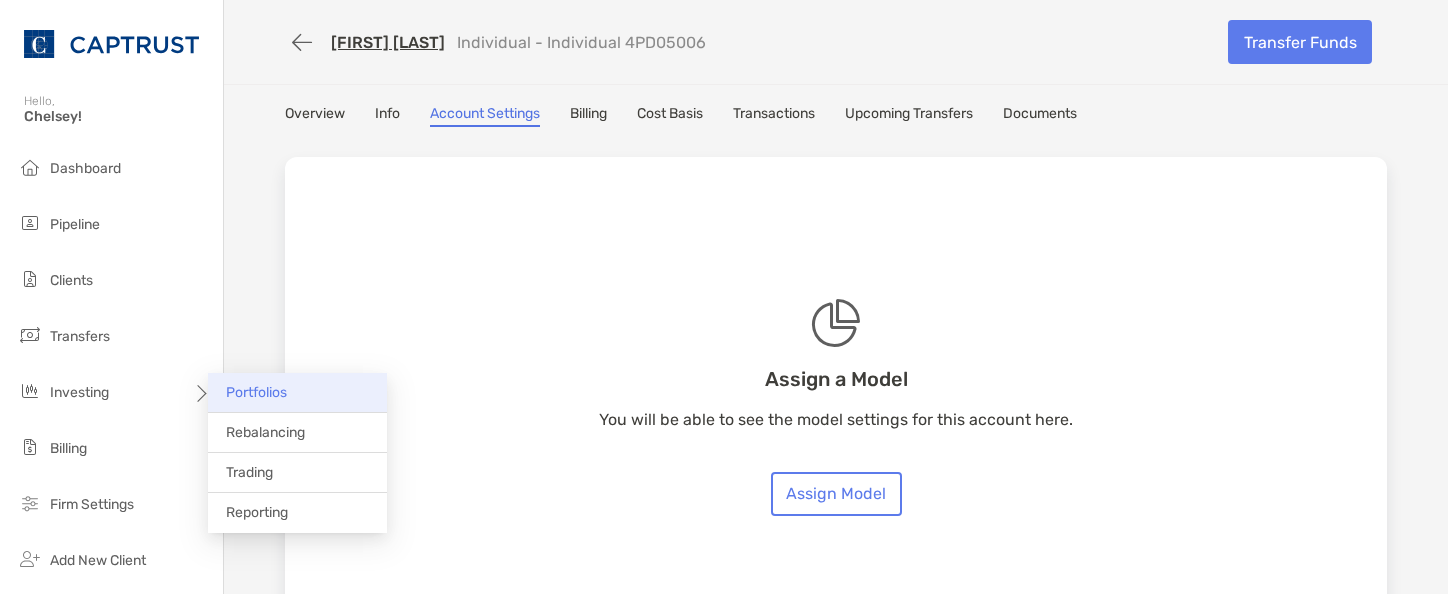 click on "Portfolios" at bounding box center [256, 392] 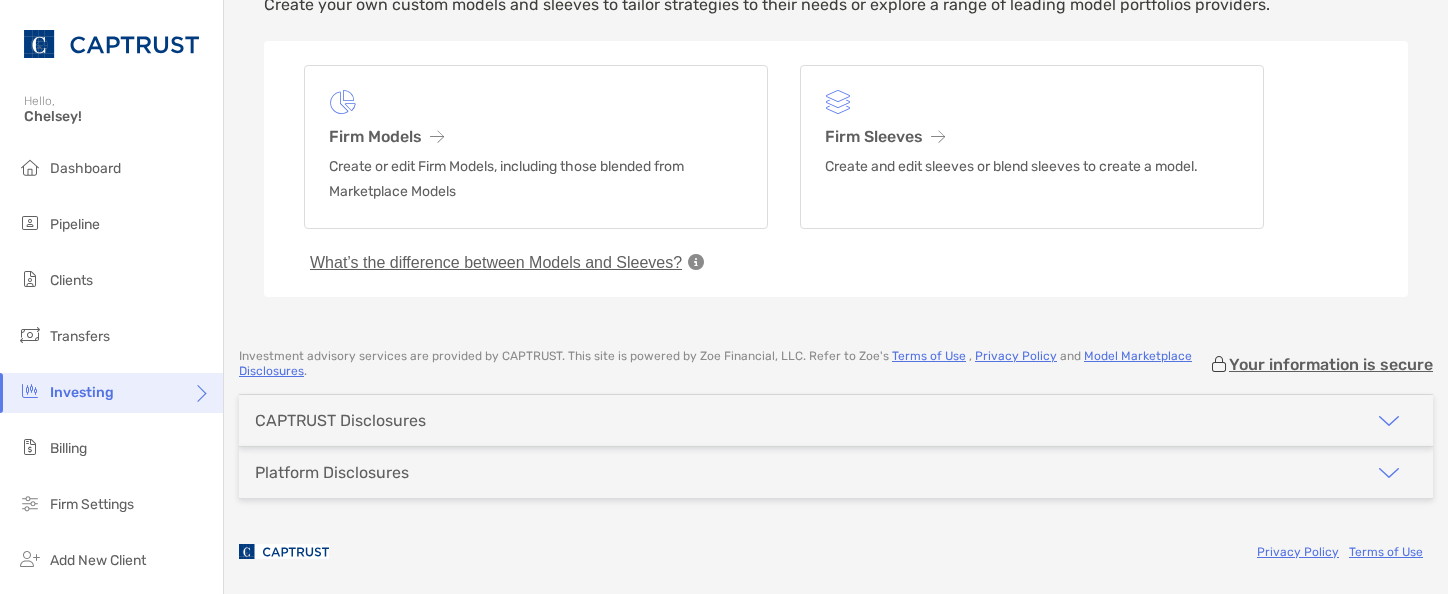 scroll, scrollTop: 0, scrollLeft: 0, axis: both 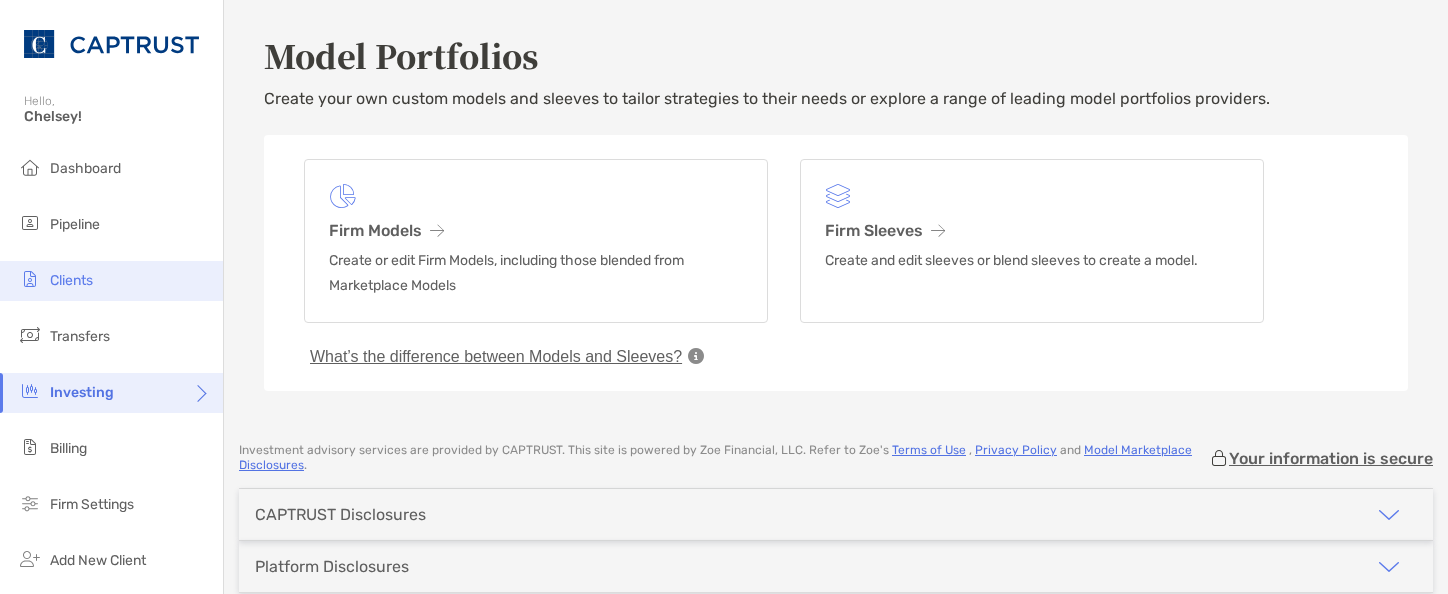 click on "Clients" at bounding box center [111, 281] 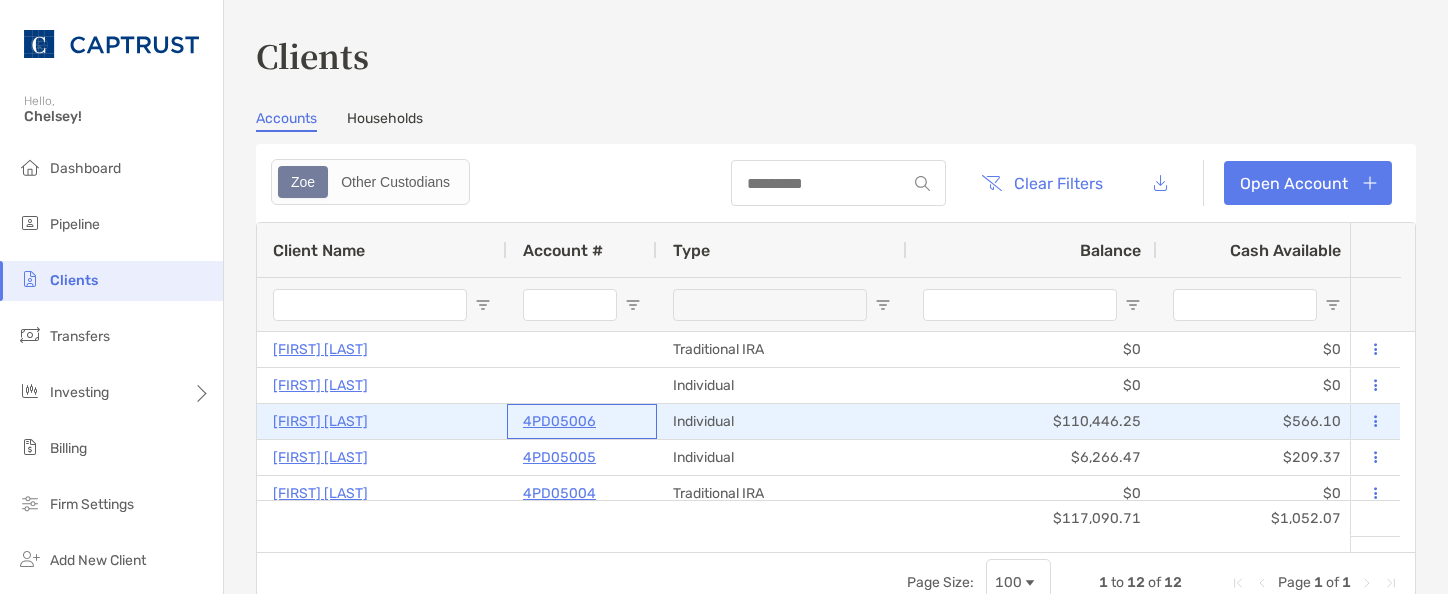 click on "4PD05006" at bounding box center (559, 421) 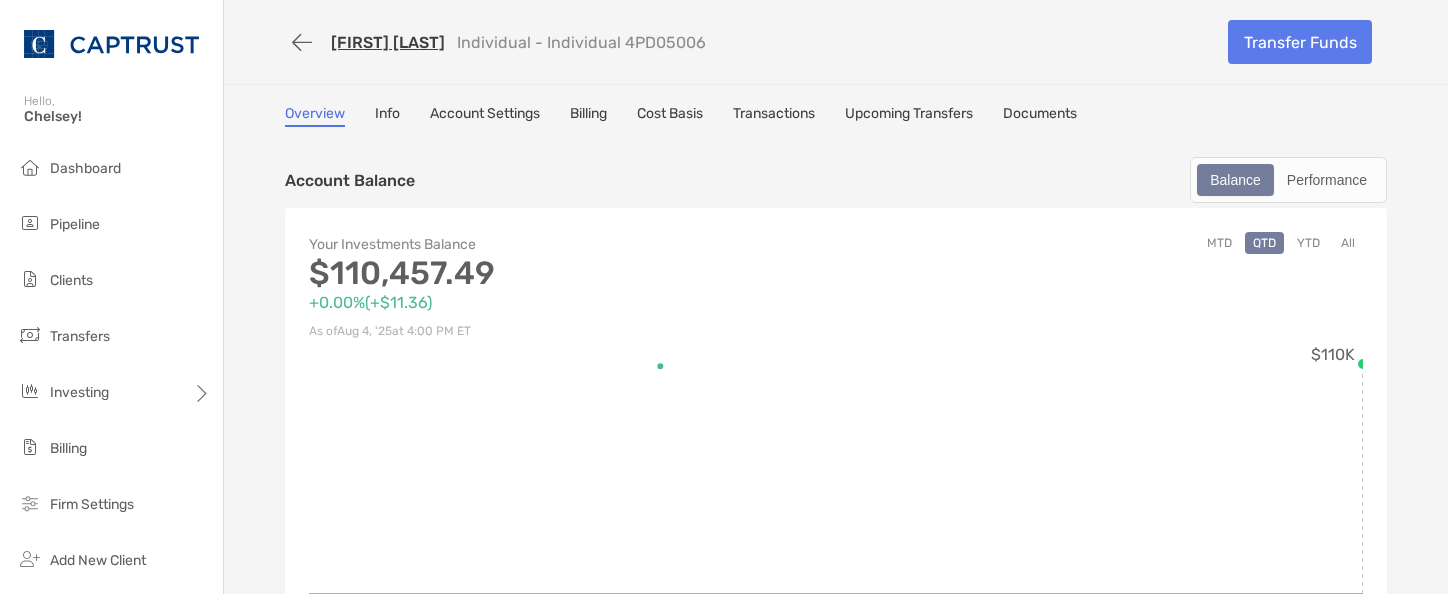 scroll, scrollTop: 0, scrollLeft: 0, axis: both 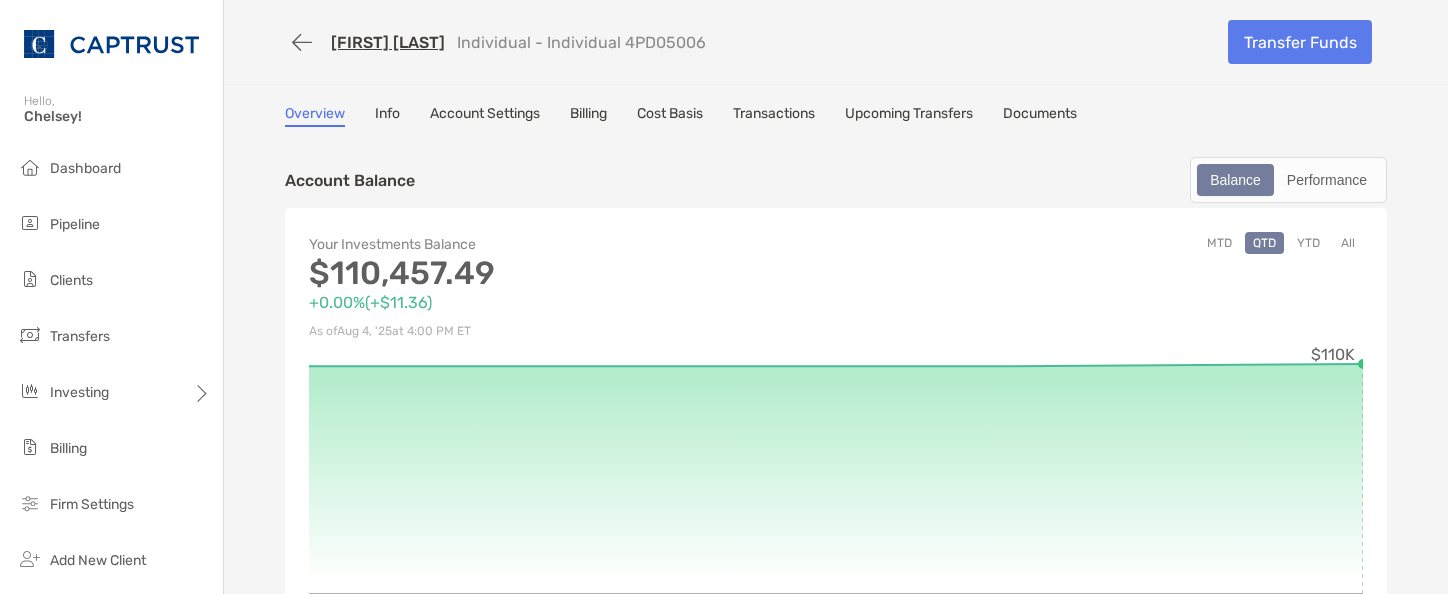 click on "Account Settings" at bounding box center [485, 116] 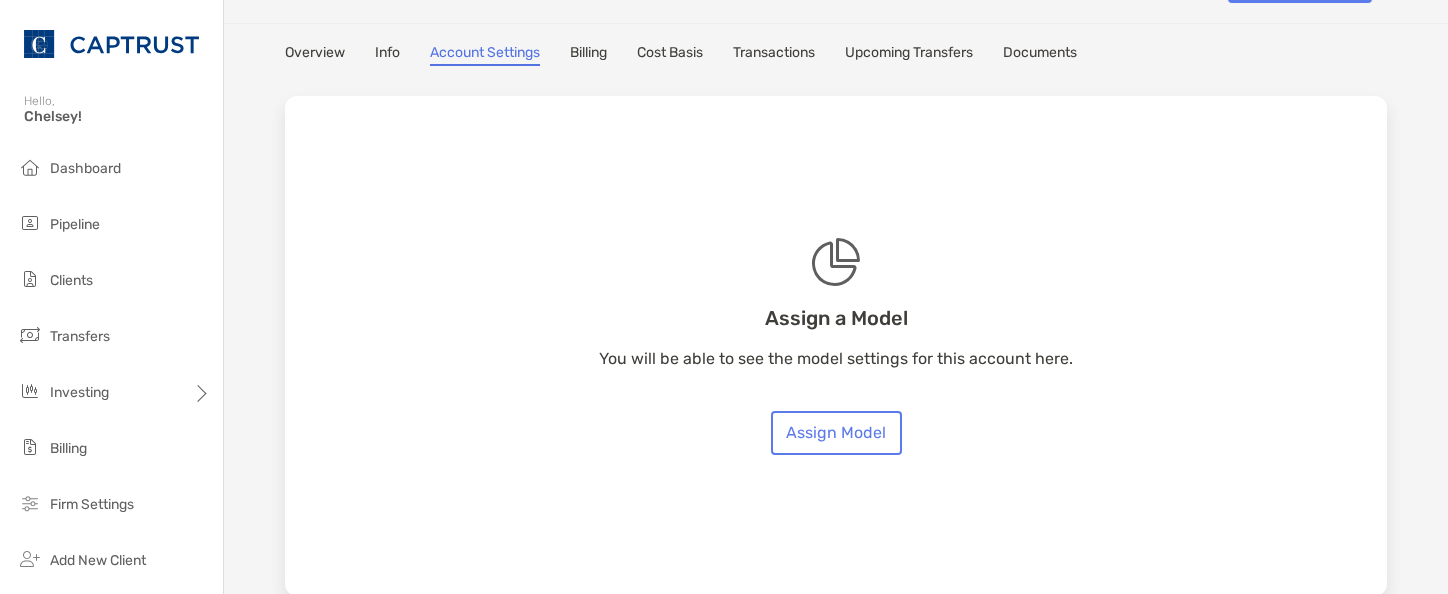 scroll, scrollTop: 0, scrollLeft: 0, axis: both 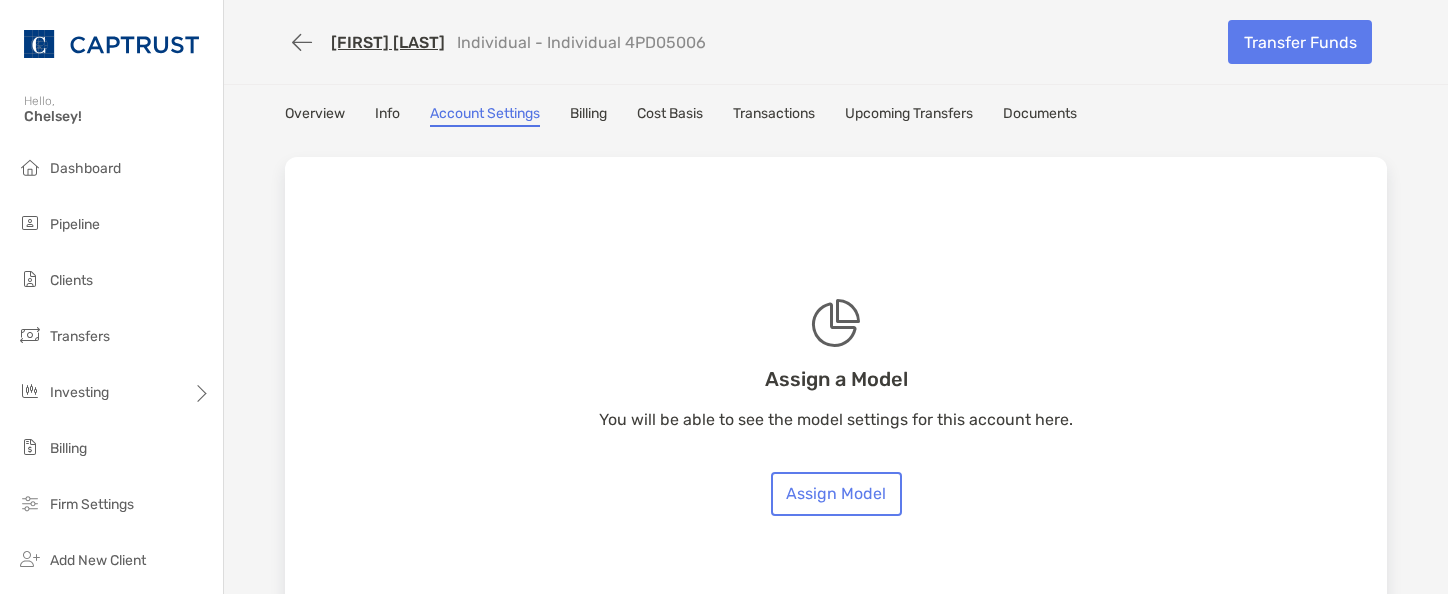 click on "Overview" at bounding box center [315, 116] 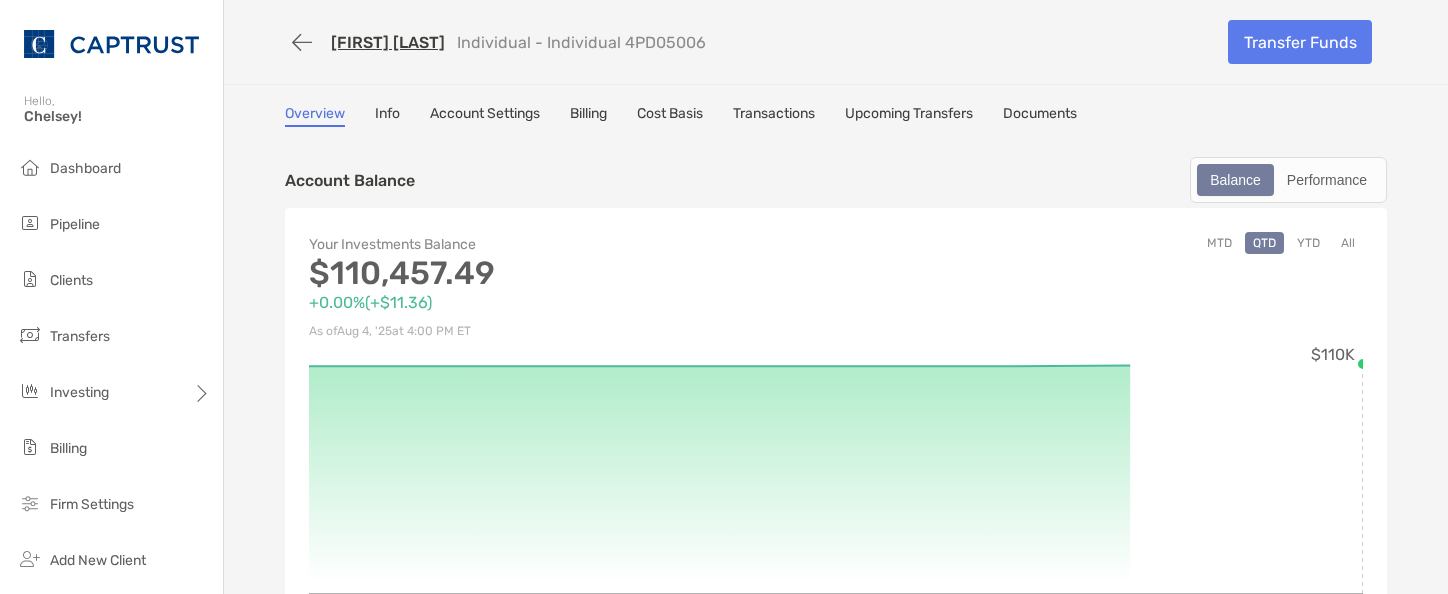 click on "Info" at bounding box center (387, 116) 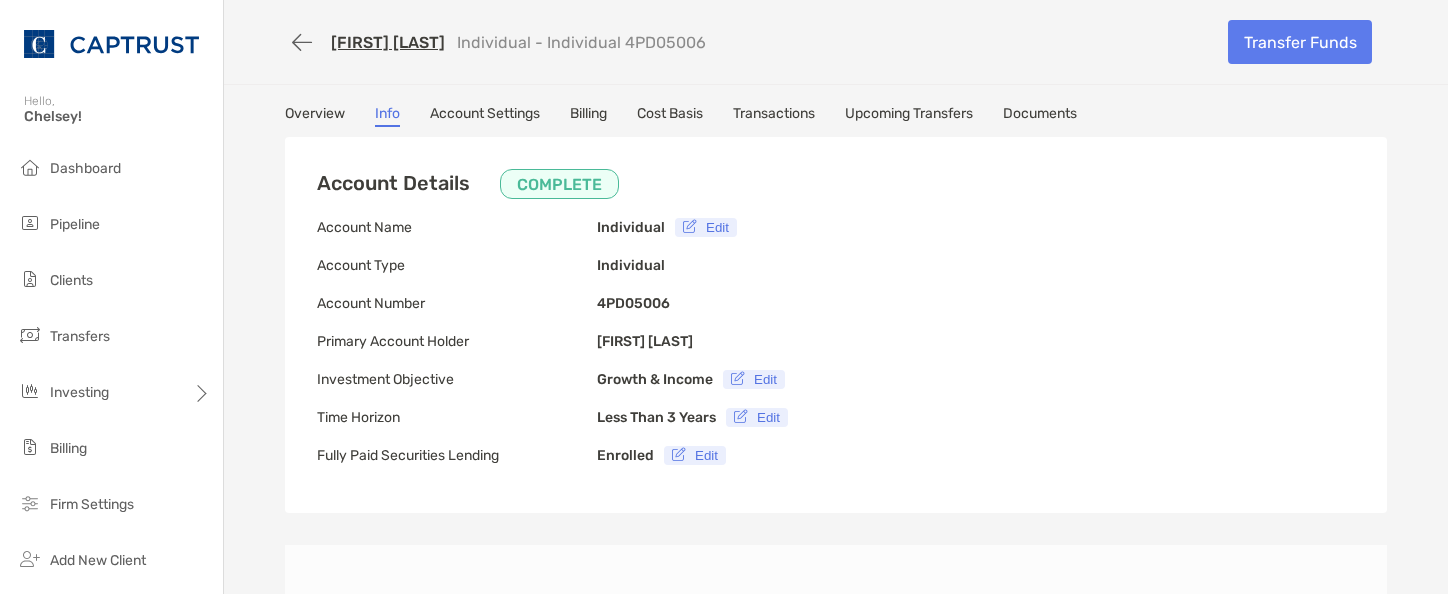 type on "**********" 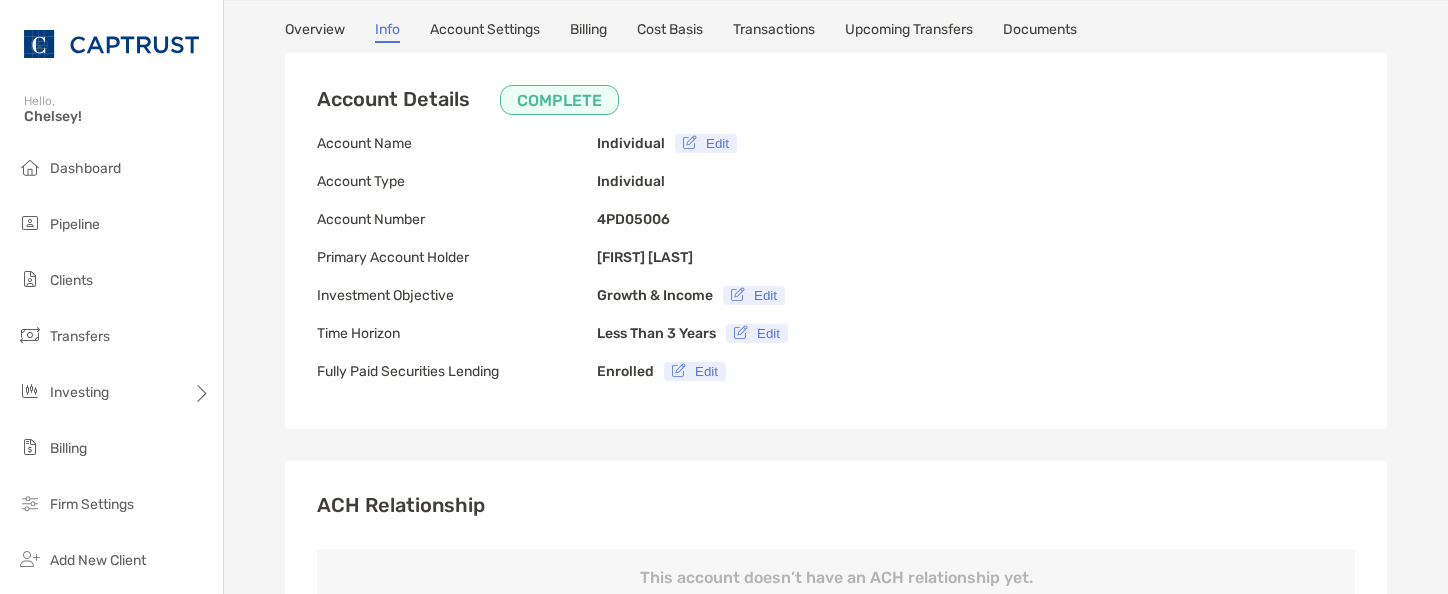 scroll, scrollTop: 0, scrollLeft: 0, axis: both 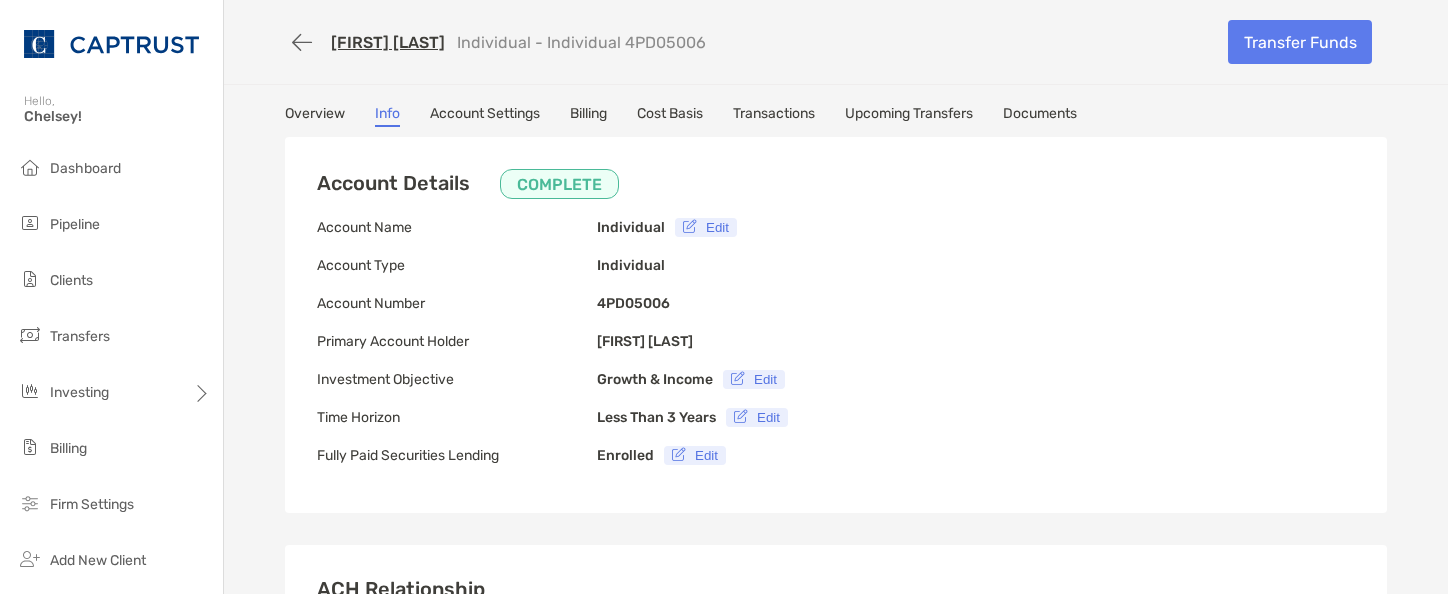 click on "Overview" at bounding box center [315, 116] 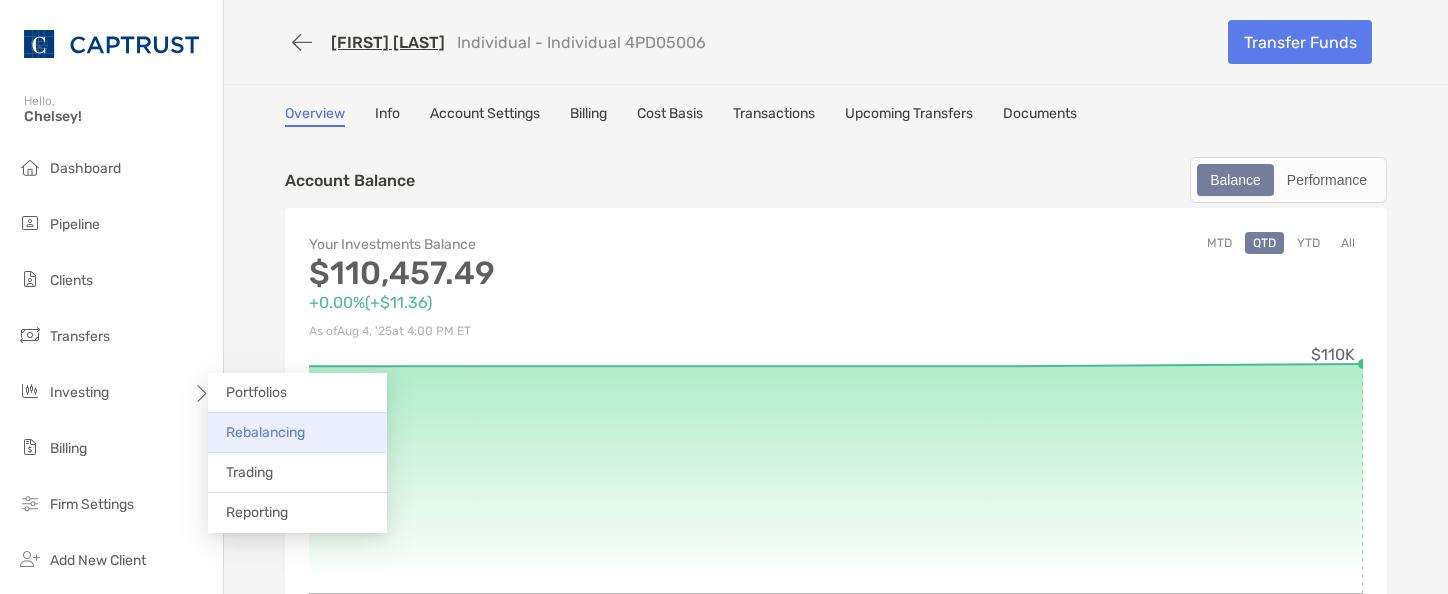 click on "Rebalancing" at bounding box center [265, 432] 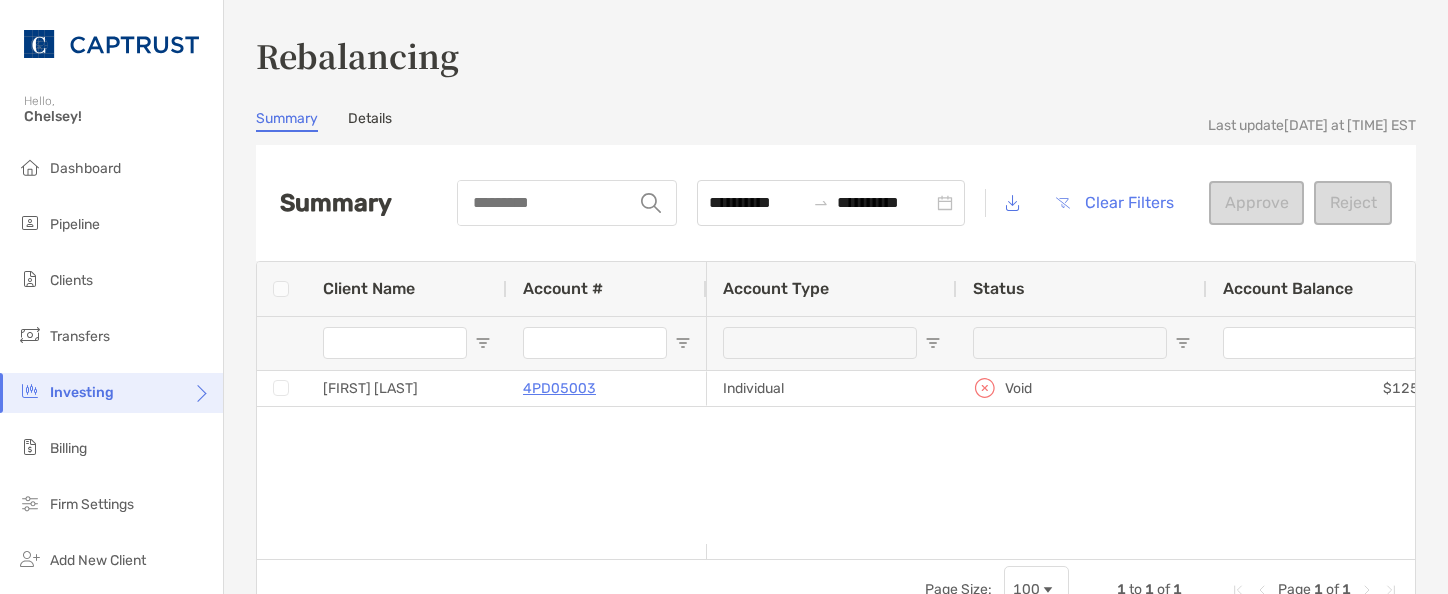 scroll, scrollTop: 0, scrollLeft: 576, axis: horizontal 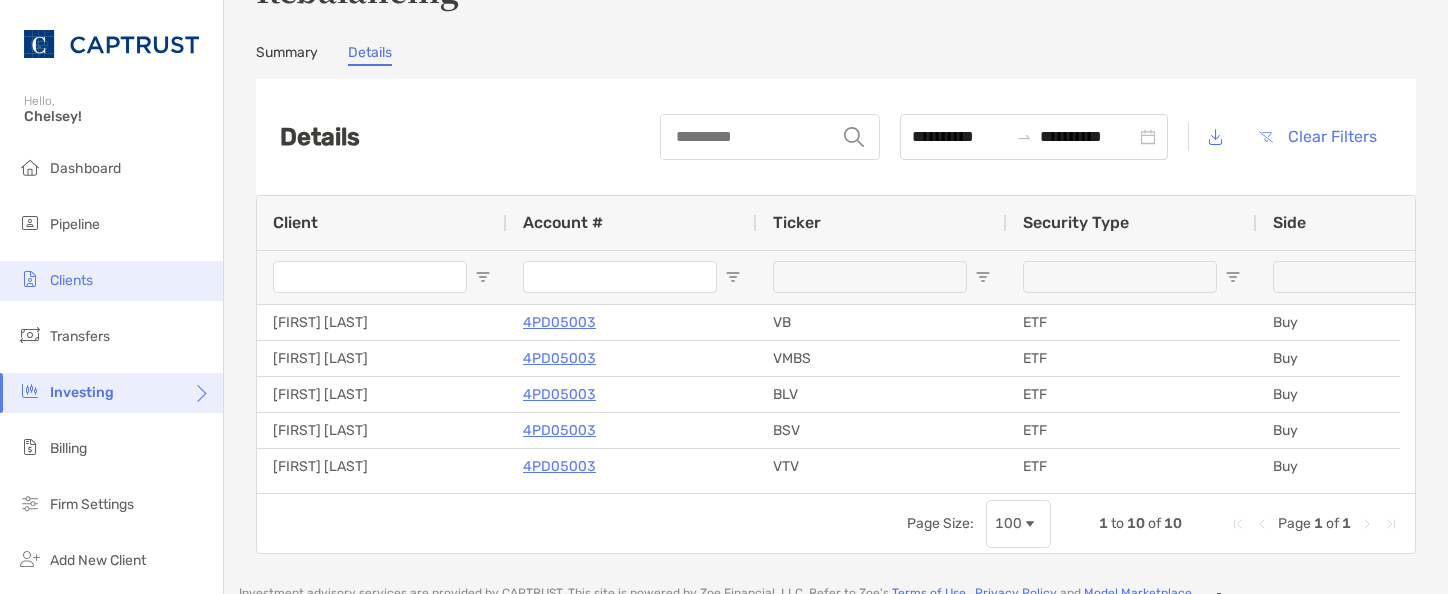 click on "Clients" at bounding box center (71, 280) 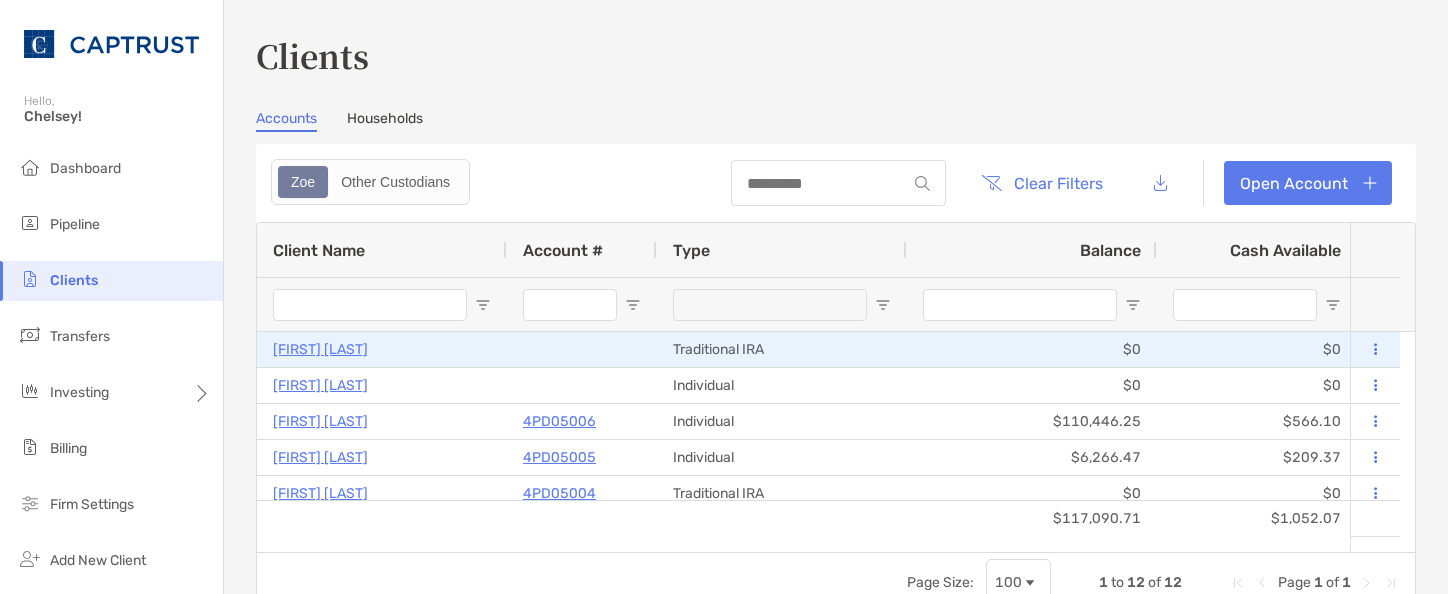 click on "[FIRST] [LAST]" at bounding box center [320, 349] 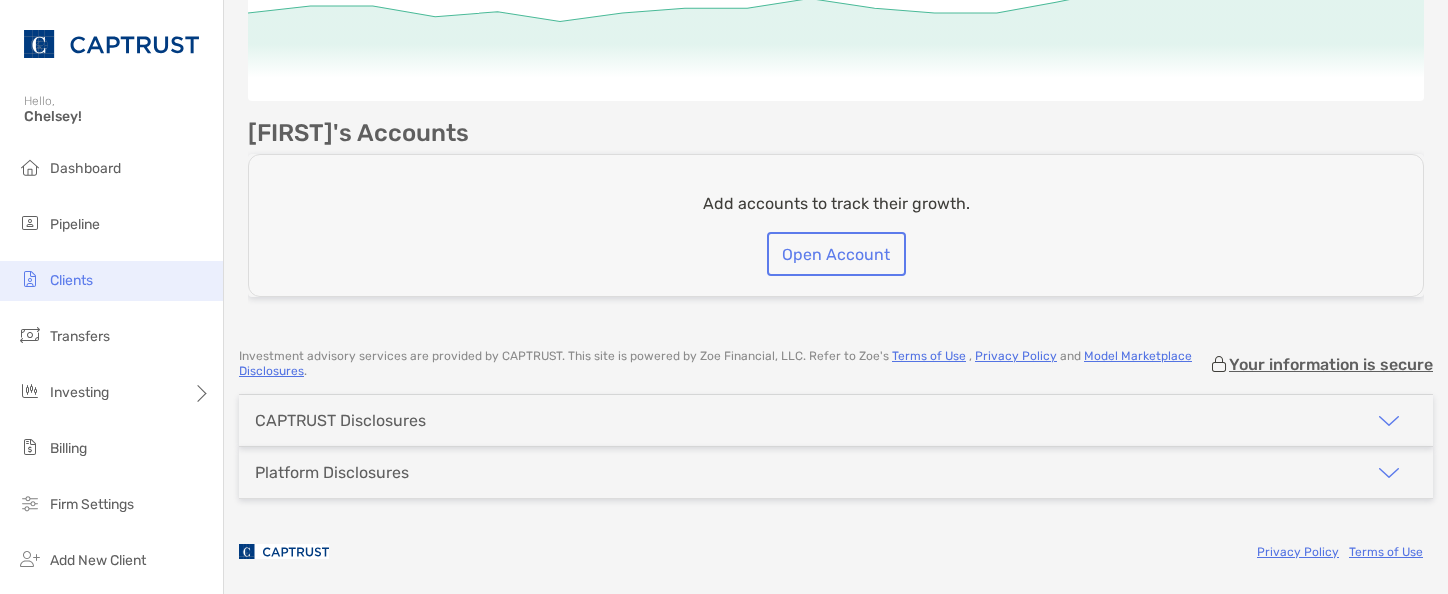 click on "Clients" at bounding box center [71, 280] 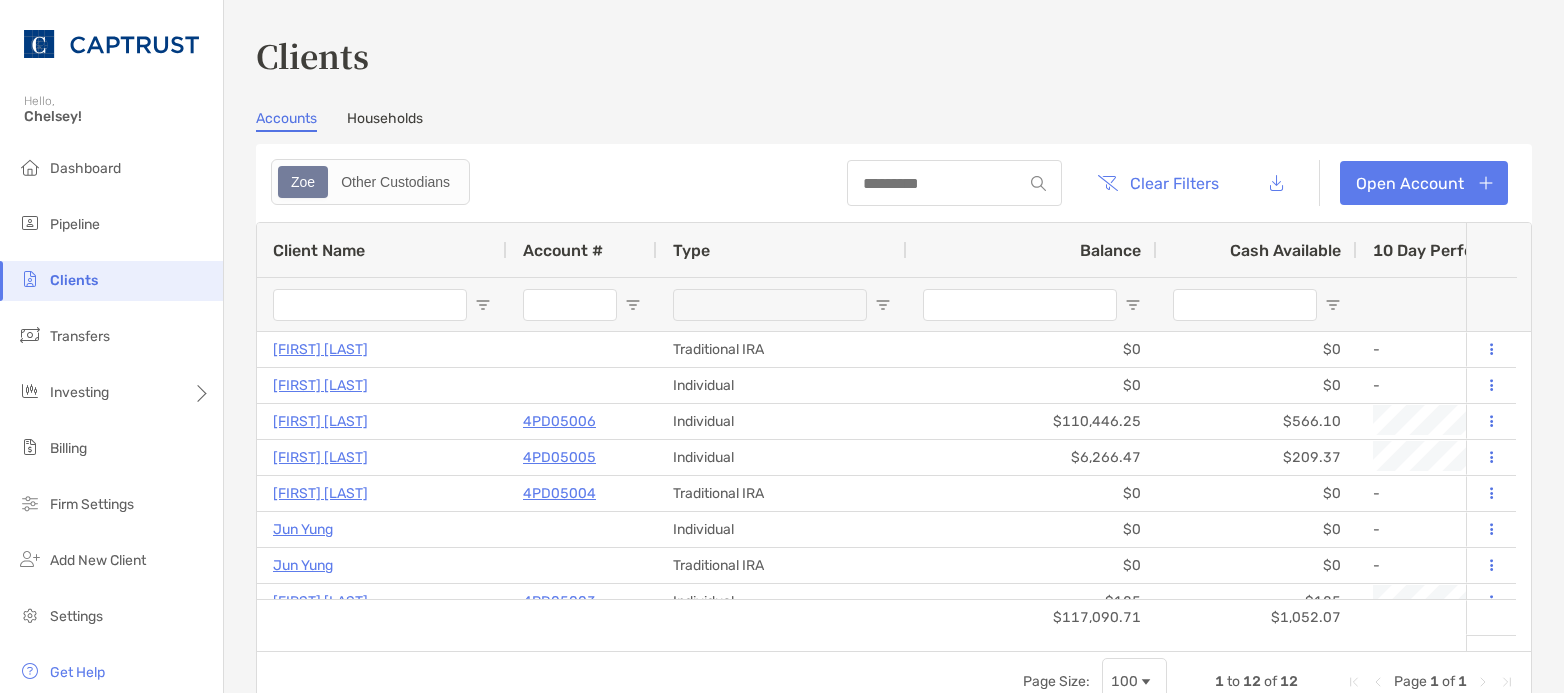 click on "Clients Accounts Households Zoe Other Custodians Clear Filters Open Account 1 to 12 of 12. Page 1 of 1                   Client Name                                       Account #                                       Type                                       Balance                                       Cash Available                               10 Day Performance                   ITD                                       YTD                                       Status                                       Model Assigned                                       Auto Rebalance                                       Household Name                                       Fee Structure                                       Billing Group                                       Beneficiaries                                       Advisor                                       Firm" at bounding box center [894, 372] 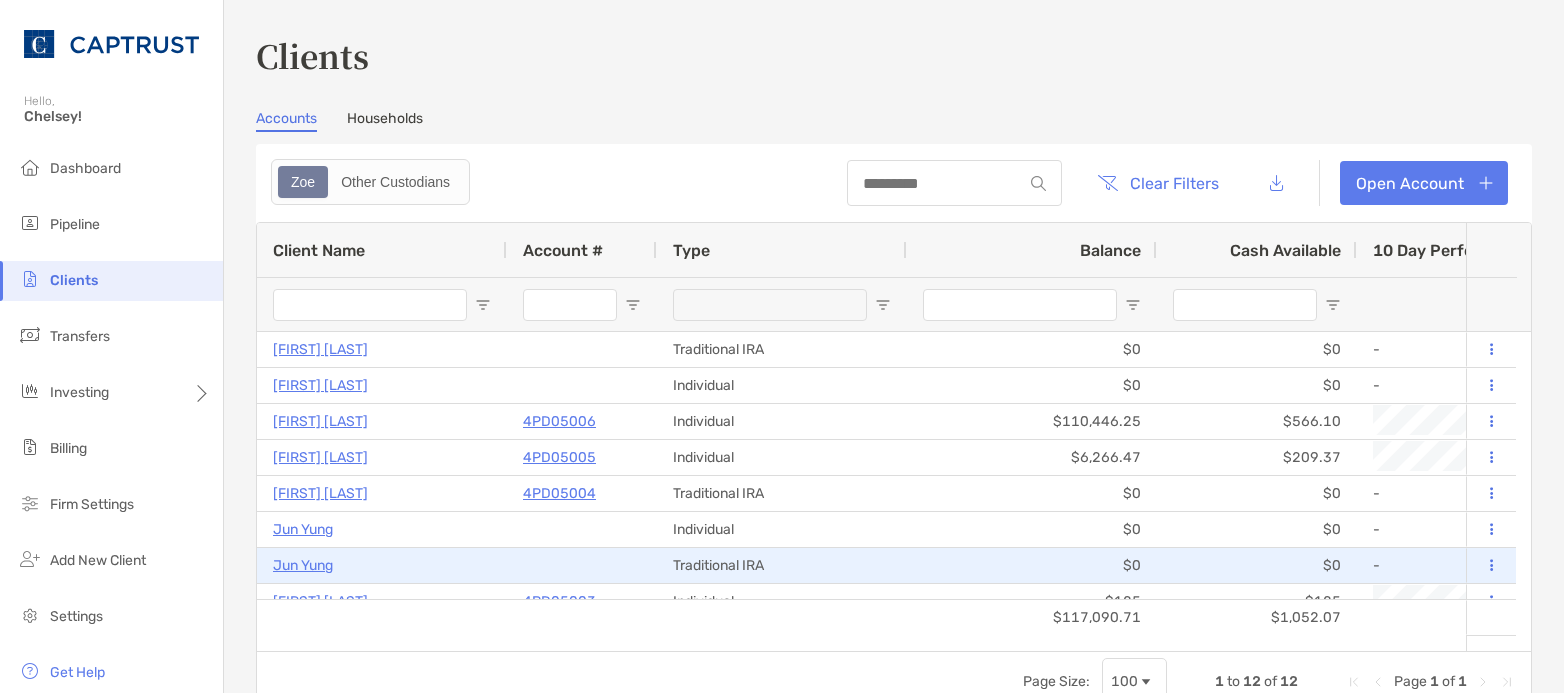 scroll, scrollTop: 94, scrollLeft: 0, axis: vertical 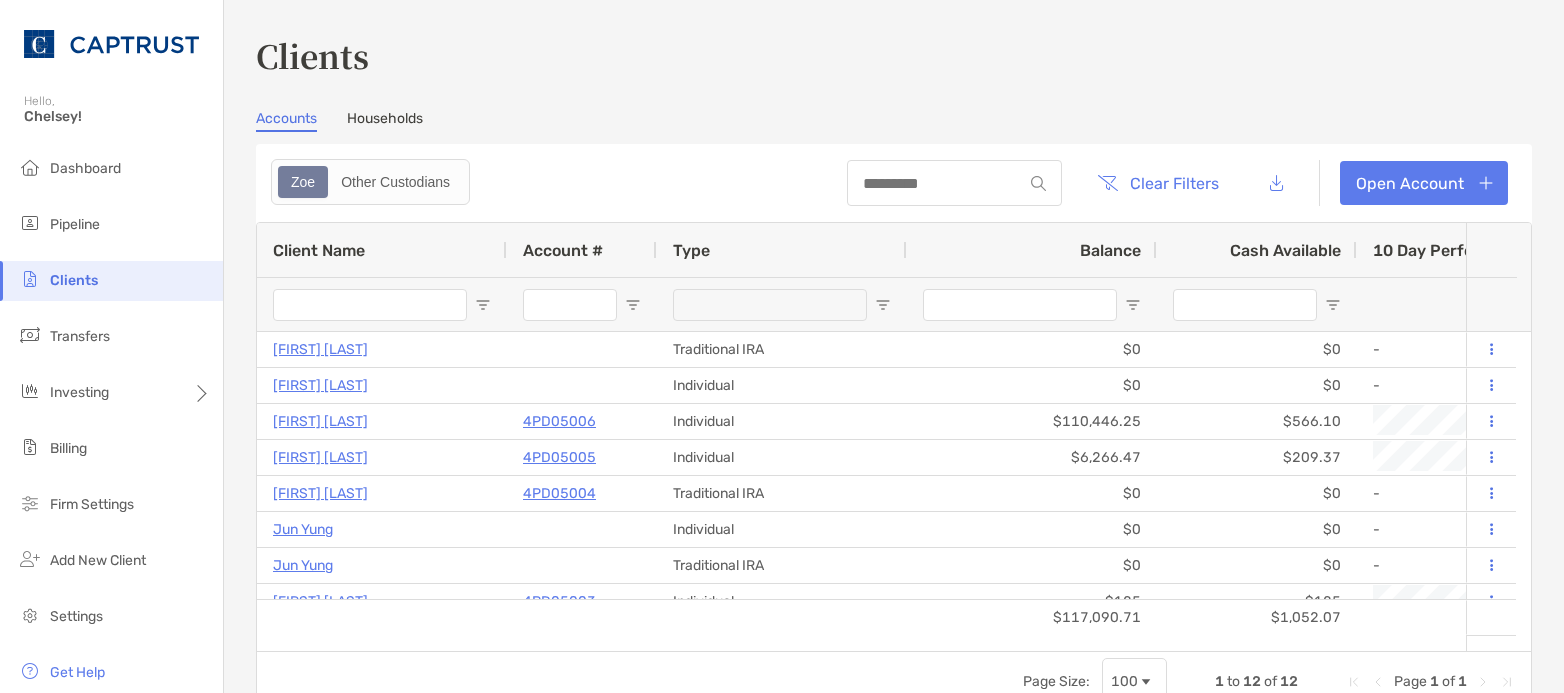 click on "Clients Accounts Households Zoe Other Custodians Clear Filters Open Account 1 to 12 of 12. Page 1 of 1                   Client Name                                       Account #                                       Type                                       Balance                                       Cash Available                               10 Day Performance                   ITD                                       YTD                                       Status                                       Model Assigned                                       Auto Rebalance                                       Household Name                                       Fee Structure                                       Billing Group                                       Beneficiaries                                       Advisor                                       Firm" at bounding box center [894, 372] 